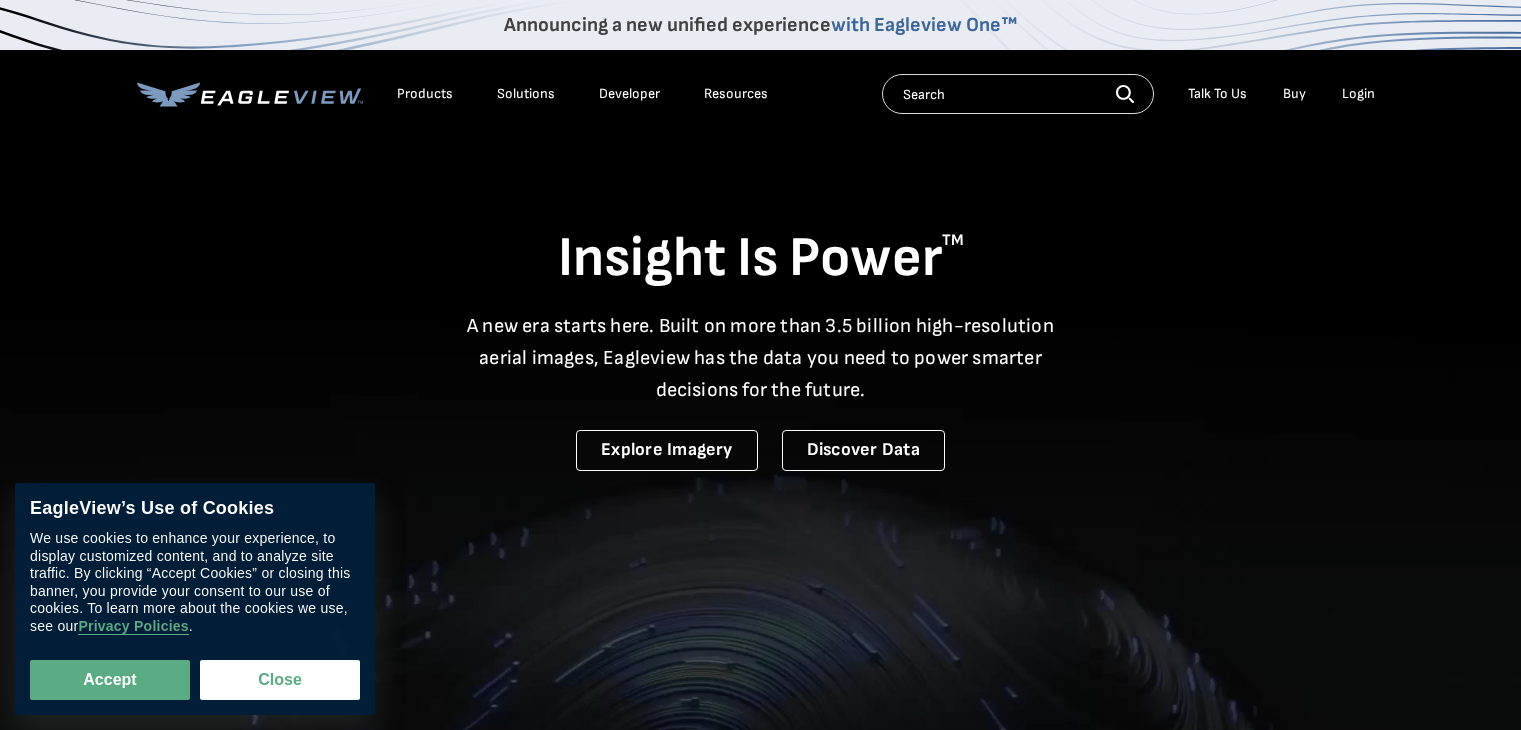 scroll, scrollTop: 0, scrollLeft: 0, axis: both 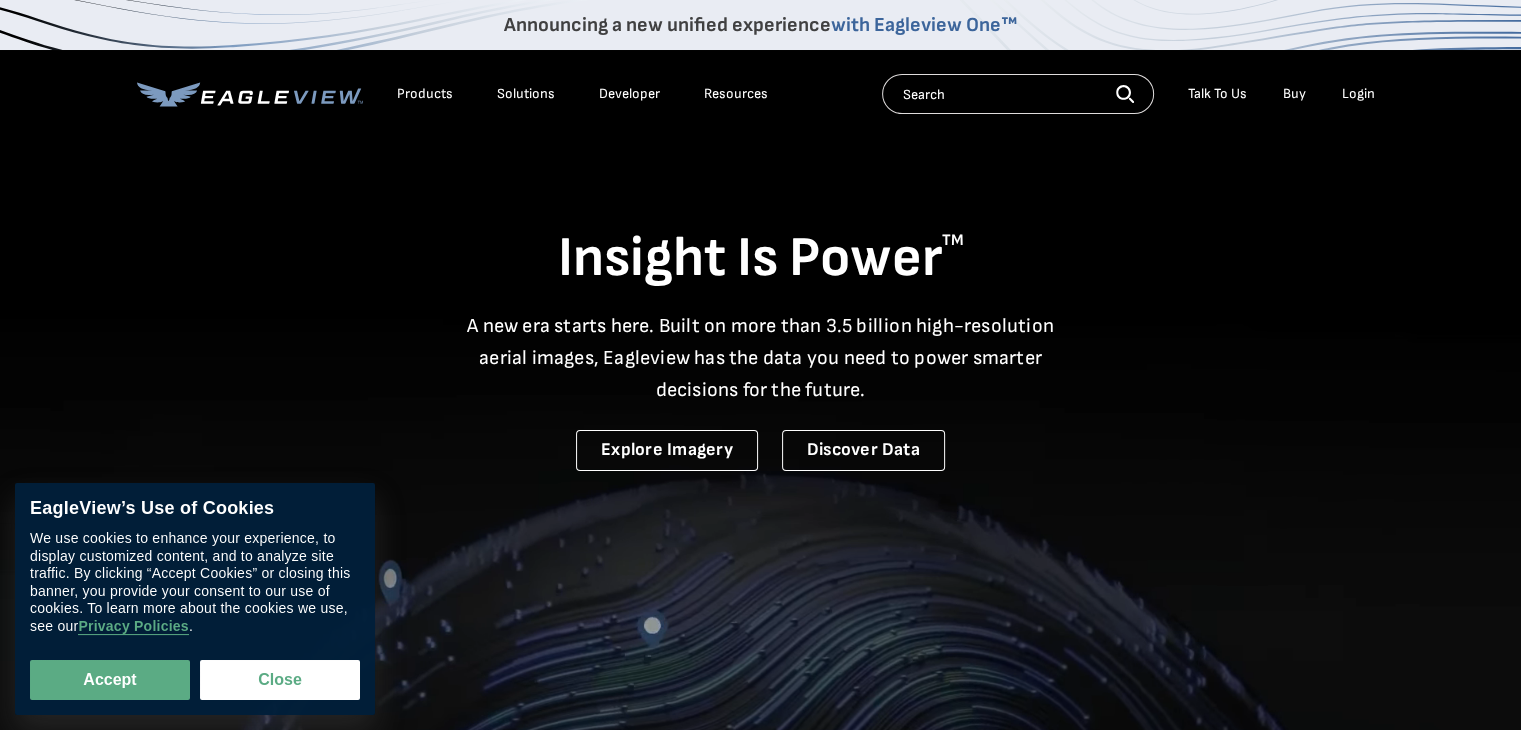 click on "Login" at bounding box center [1358, 94] 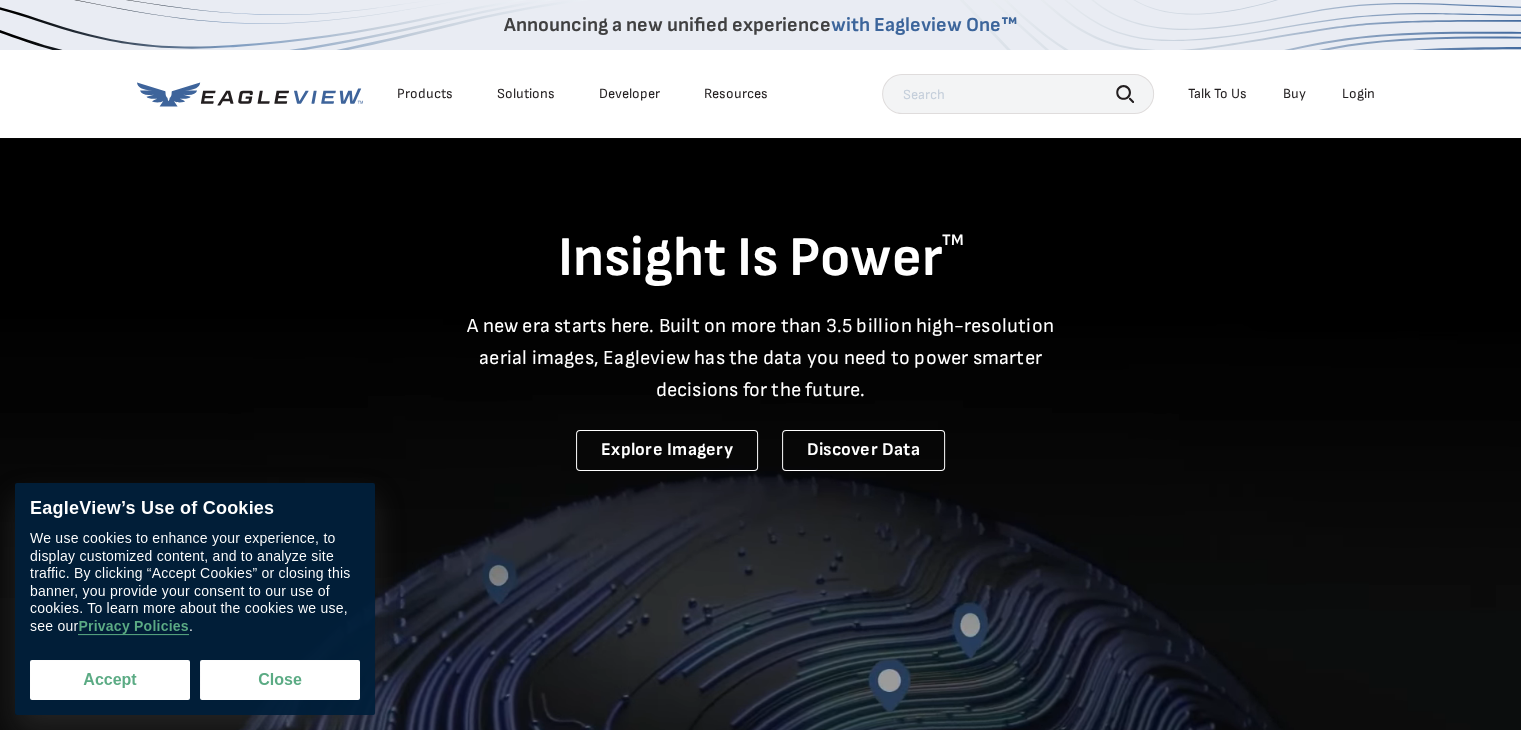 click on "Accept" at bounding box center [110, 680] 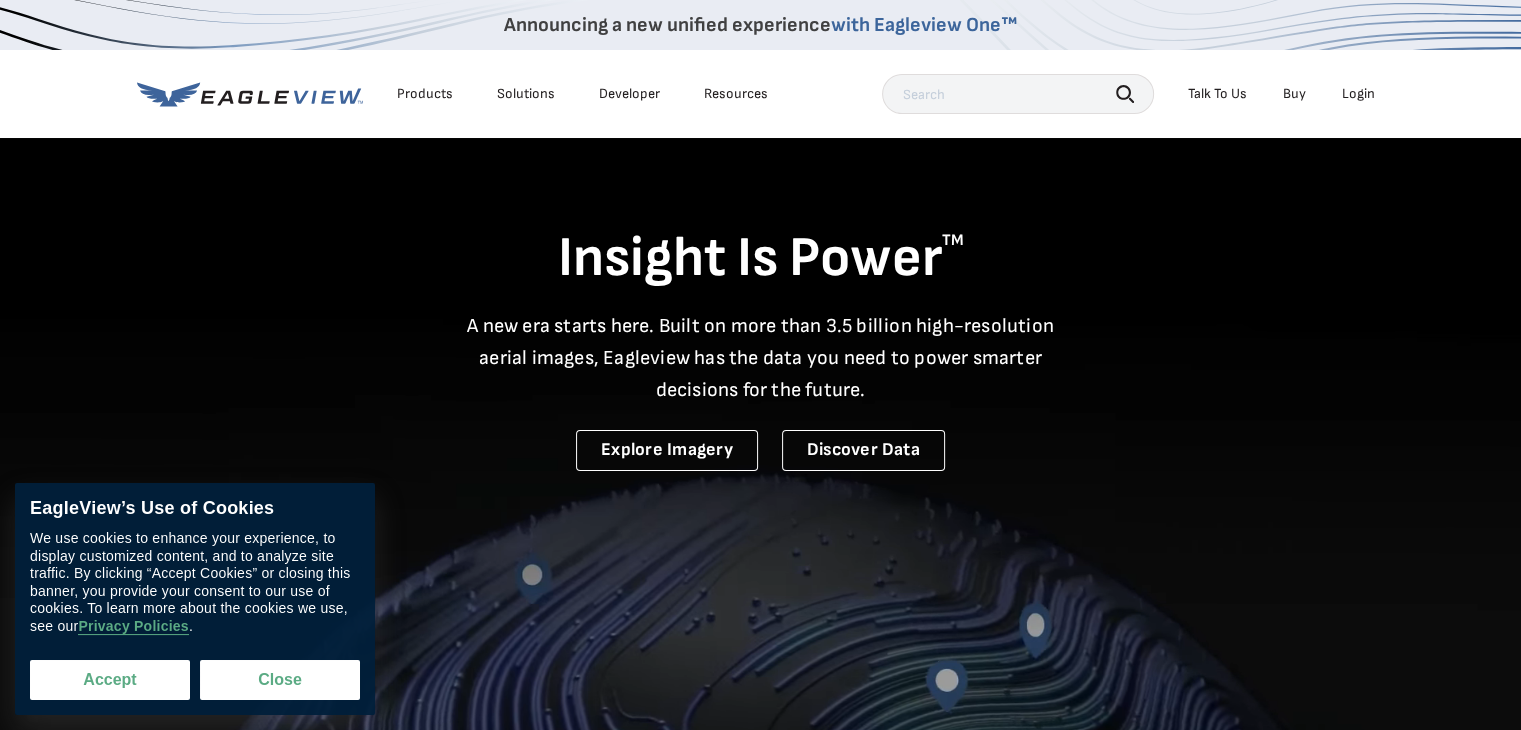 checkbox on "true" 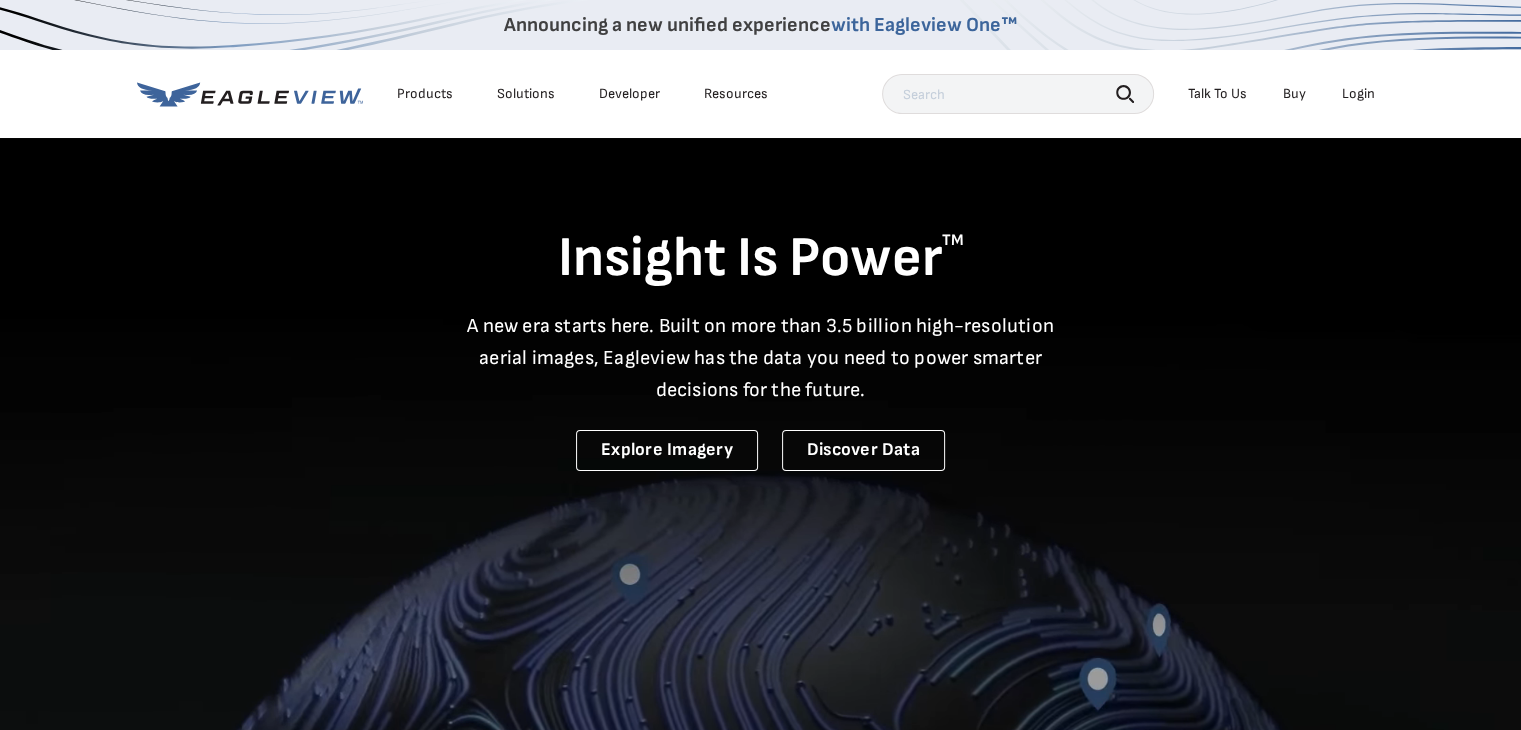 click on "Login" at bounding box center (1358, 94) 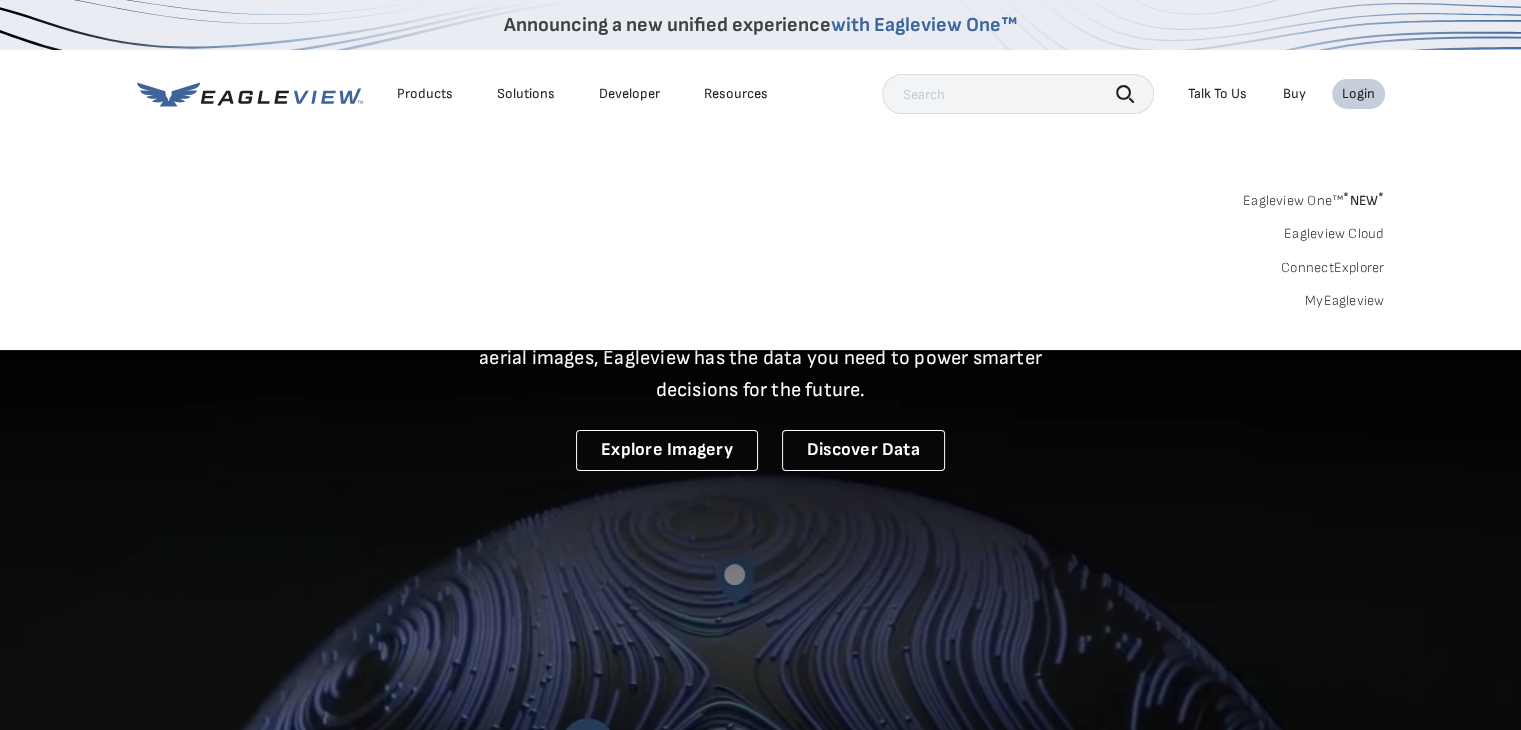 click on "MyEagleview" at bounding box center [1345, 301] 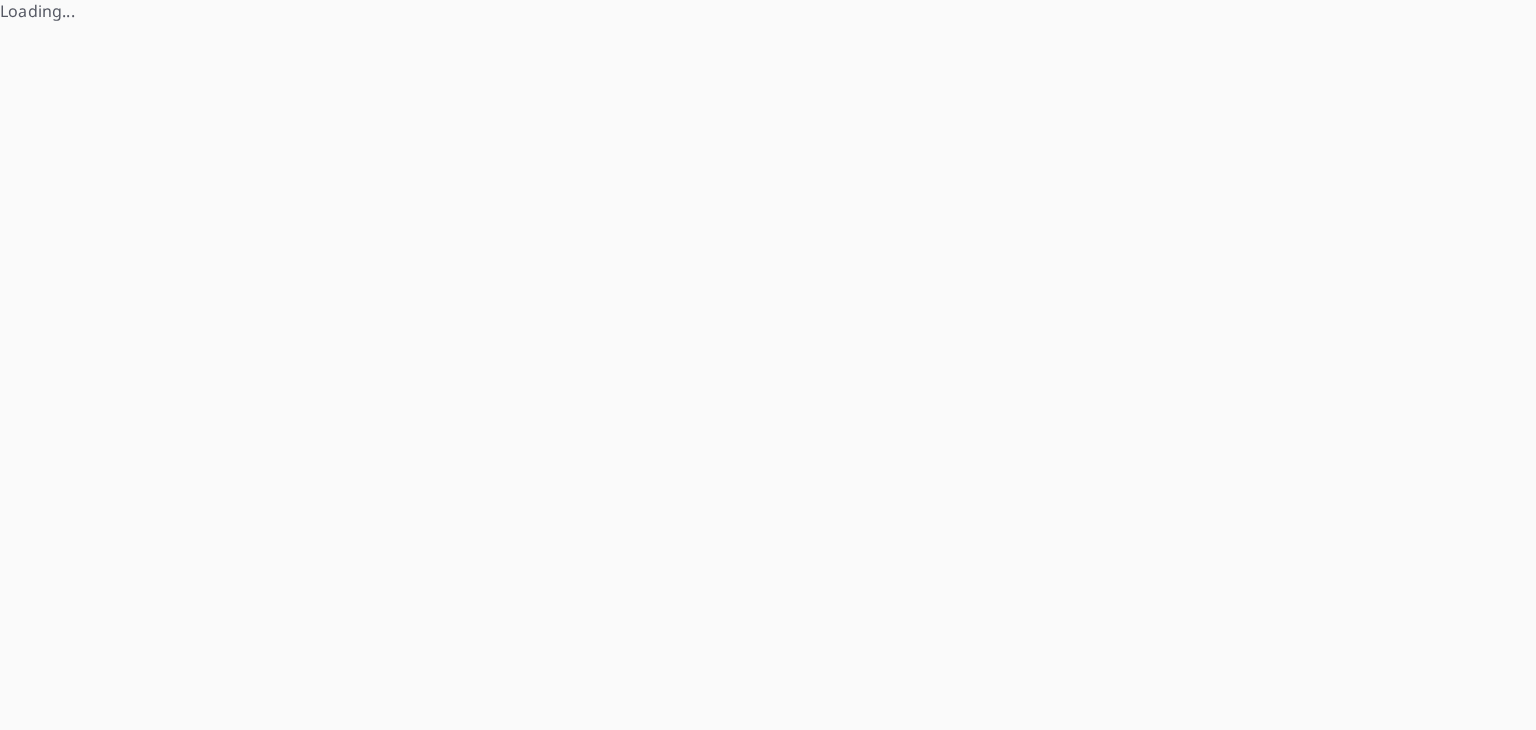 scroll, scrollTop: 0, scrollLeft: 0, axis: both 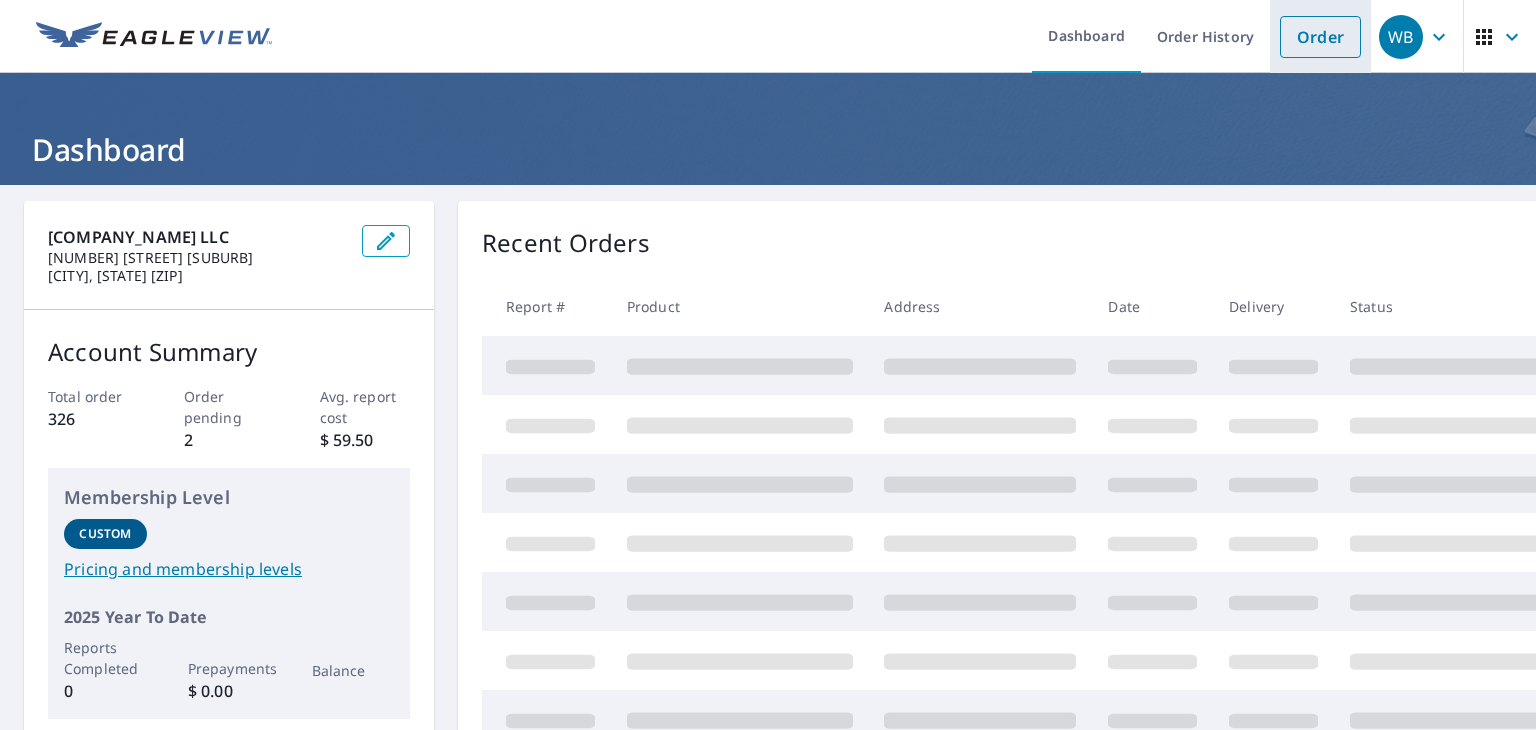 click on "Order" at bounding box center (1320, 37) 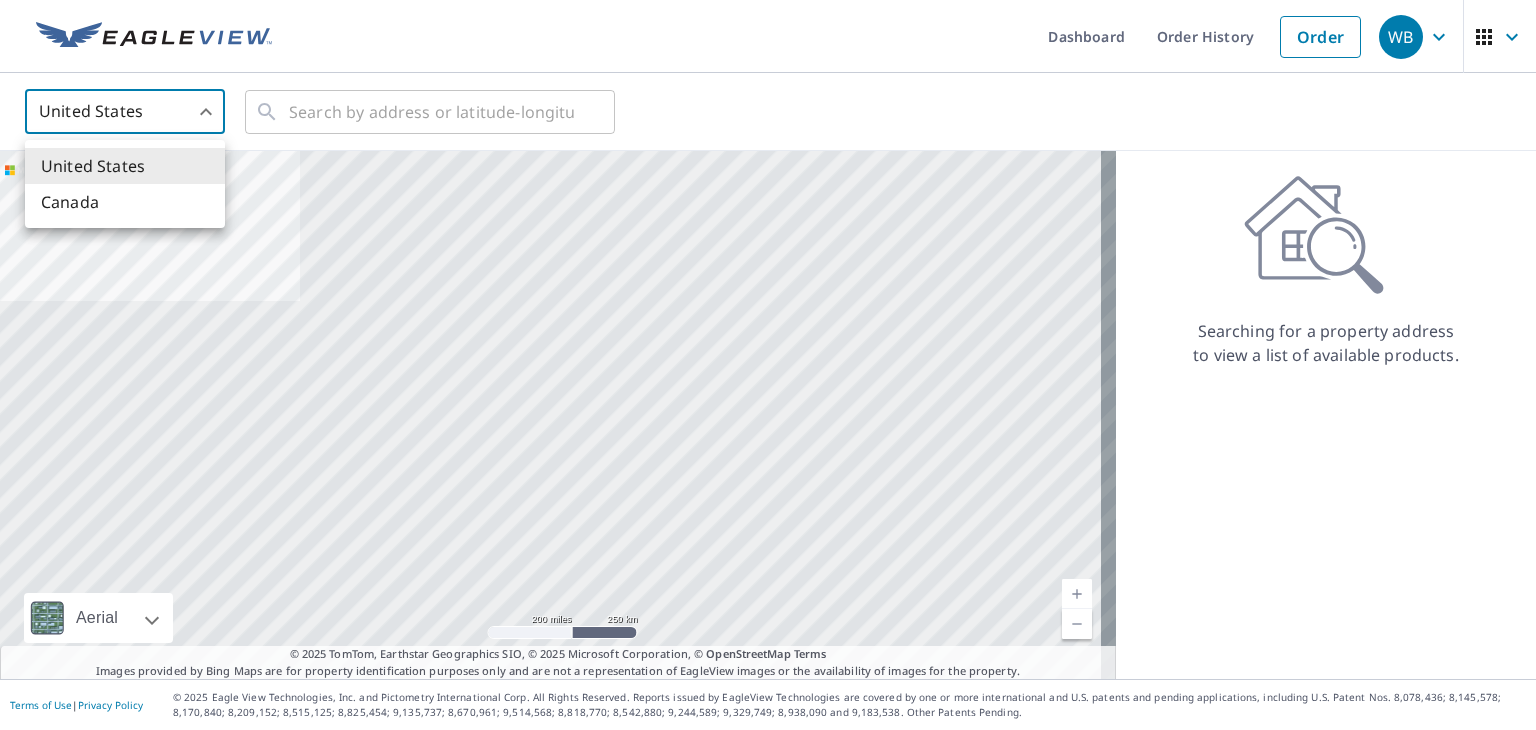 click on "WB WB
Dashboard Order History Order WB United States US ​ ​ Aerial Road A standard road map Aerial A detailed look from above Labels Labels 200 miles 250 km © 2025 TomTom, Earthstar Geographics  SIO, © 2025 Microsoft Corporation Terms © 2025 TomTom, Earthstar Geographics SIO, © 2025 Microsoft Corporation, ©   OpenStreetMap   Terms Images provided by Bing Maps are for property identification purposes only and are not a representation of EagleView images or the availability of images for the property. Searching for a property address to view a list of available products. Terms of Use  |  Privacy Policy © 2025 Eagle View Technologies, Inc. and Pictometry International Corp. All Rights Reserved. Reports issued by EagleView Technologies are covered by   one or more international and U.S. patents and pending applications, including U.S. Patent Nos. 8,078,436; 8,145,578; 8,170,840; 8,209,152;
United States Canada" at bounding box center [768, 365] 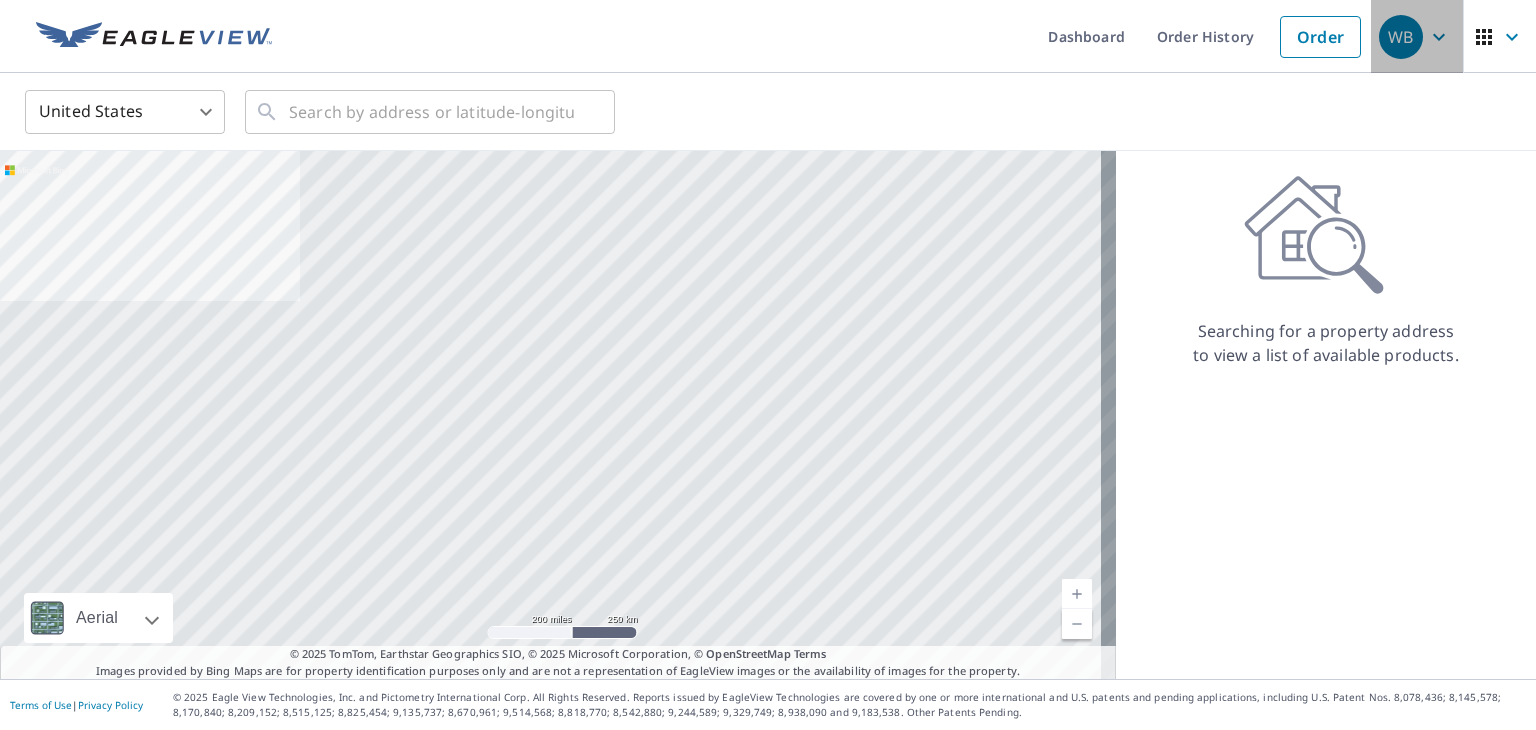 click 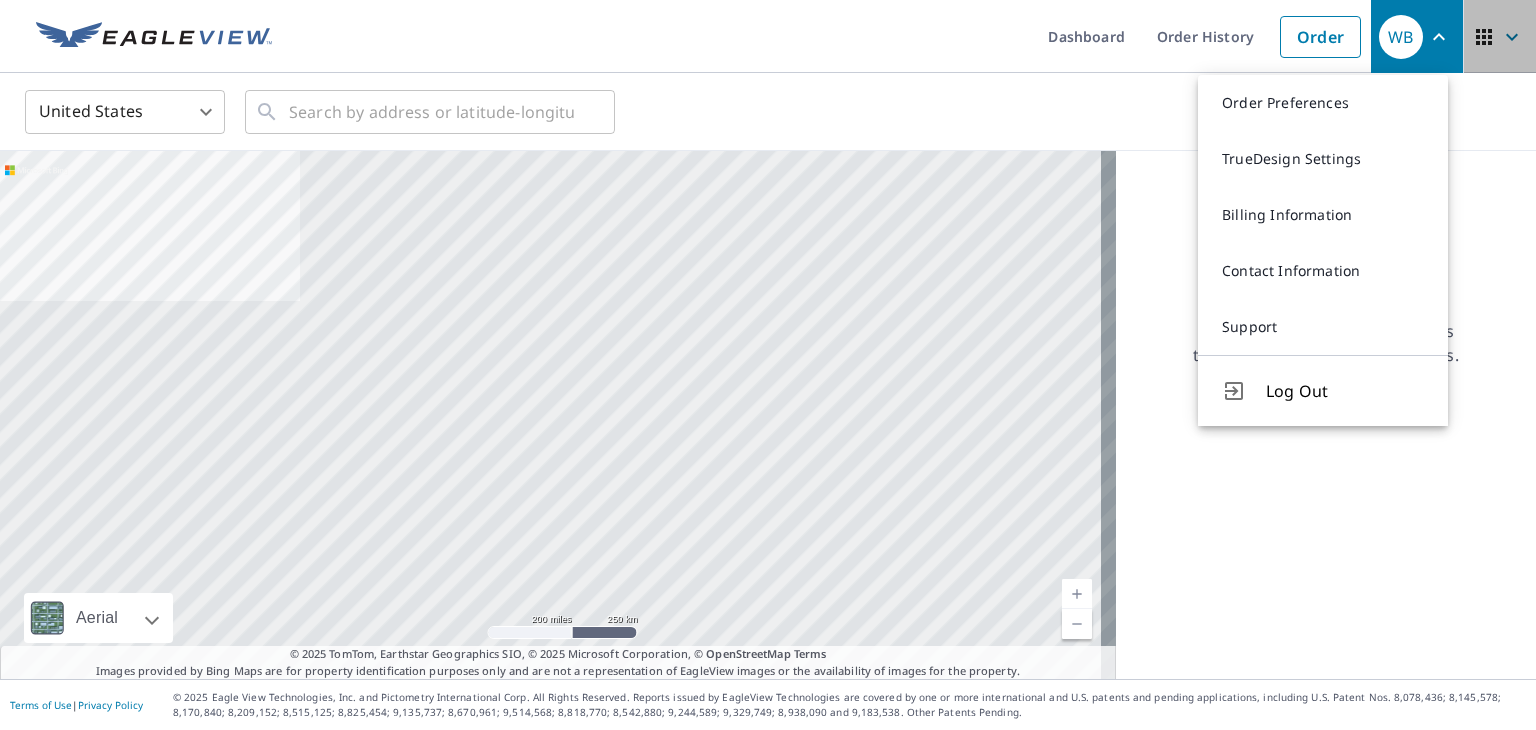 click 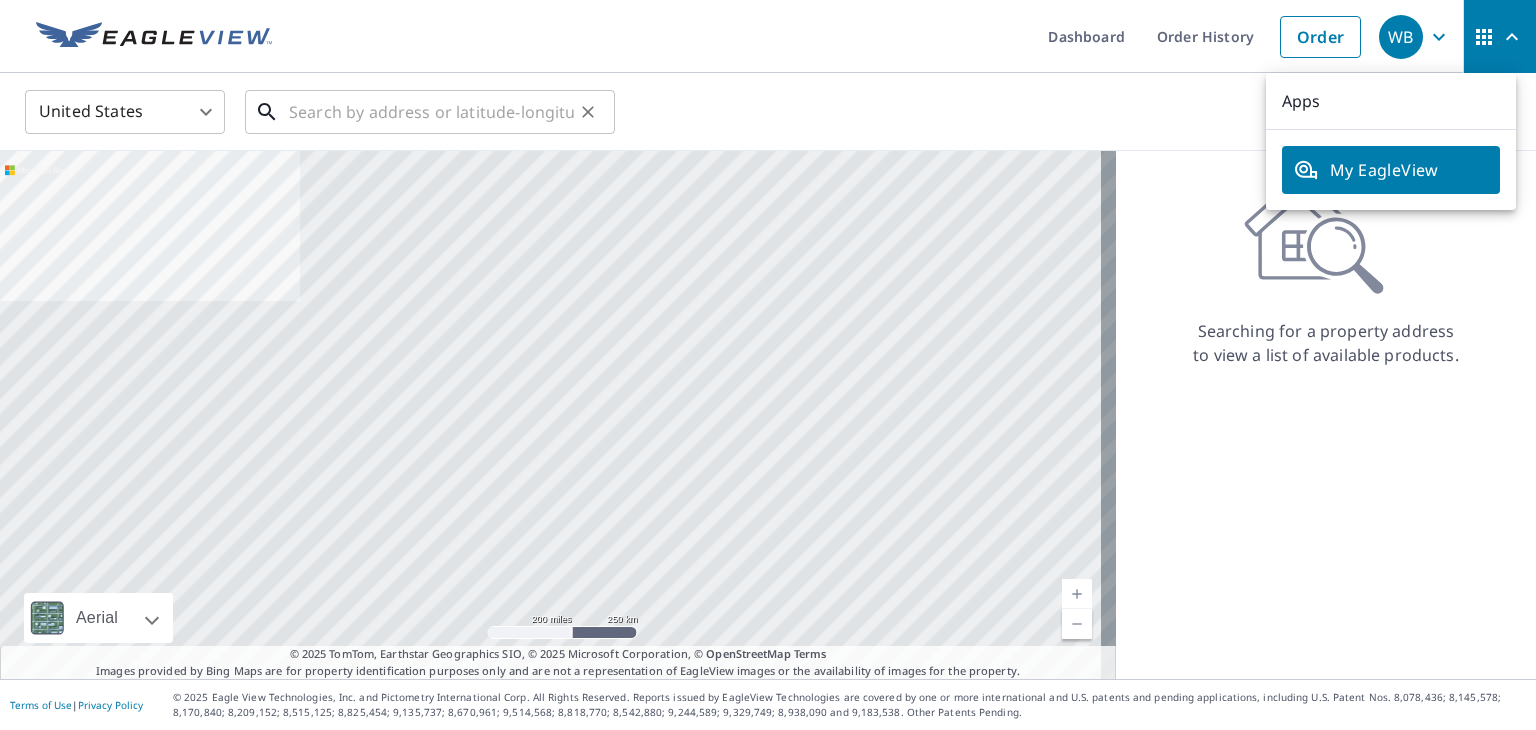 click at bounding box center [431, 112] 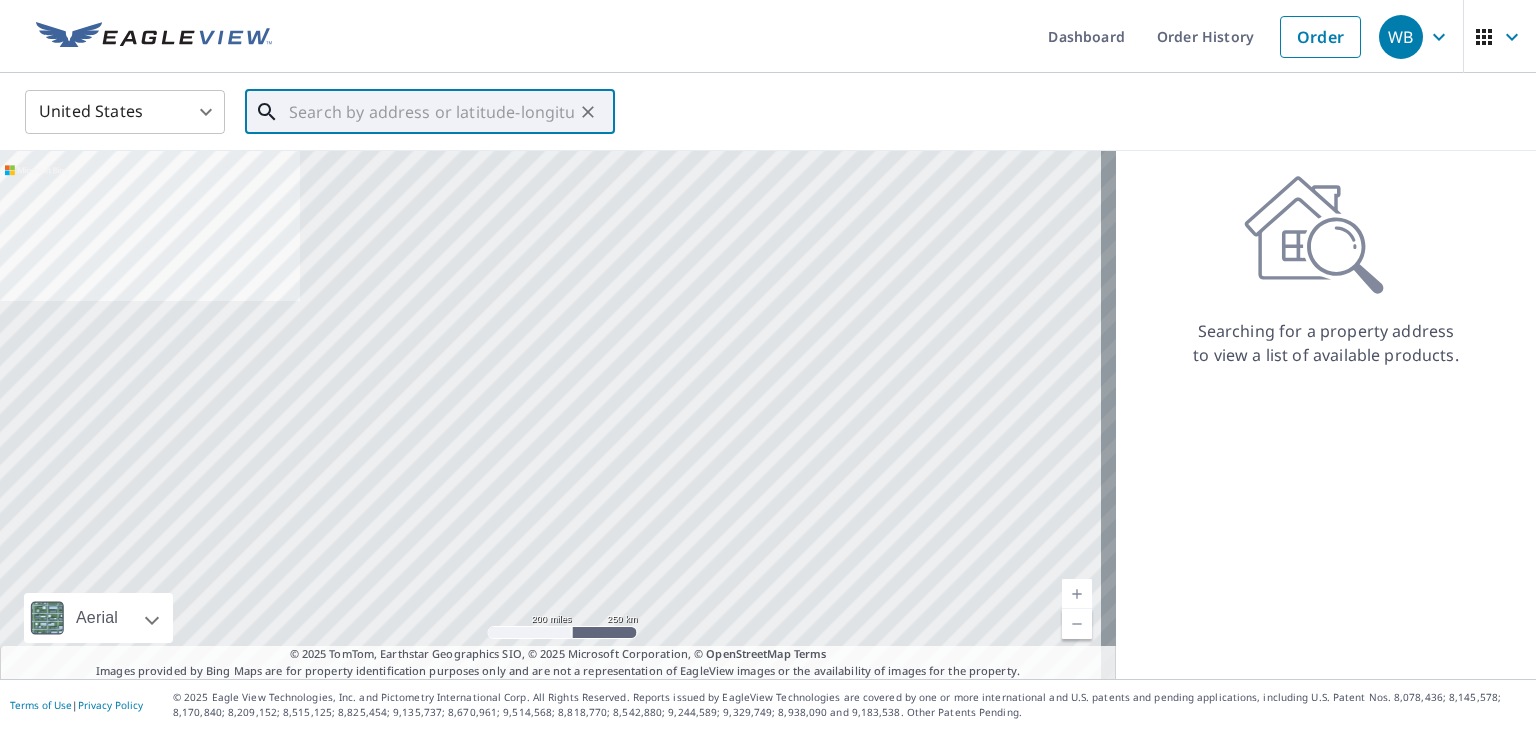 click at bounding box center [431, 112] 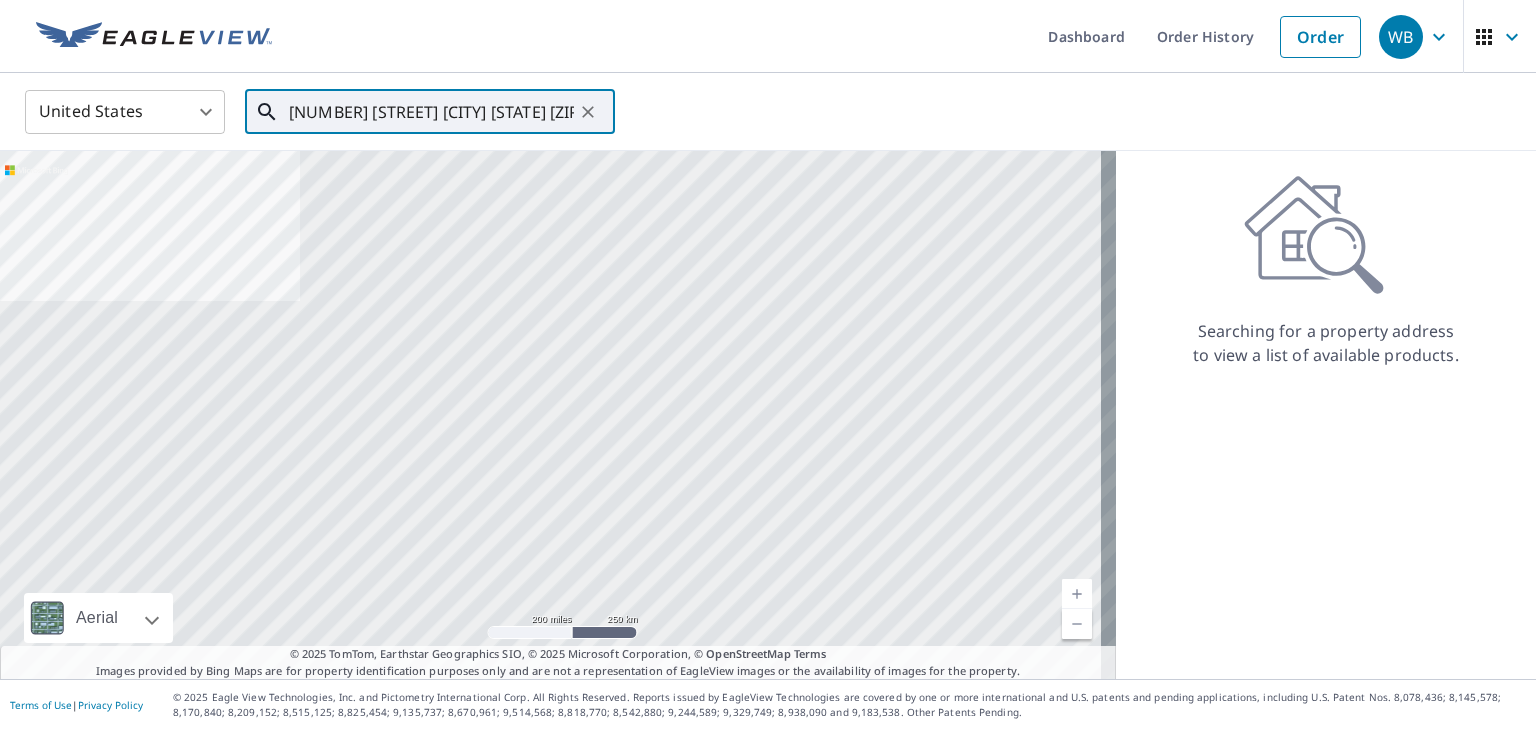 scroll, scrollTop: 0, scrollLeft: 10, axis: horizontal 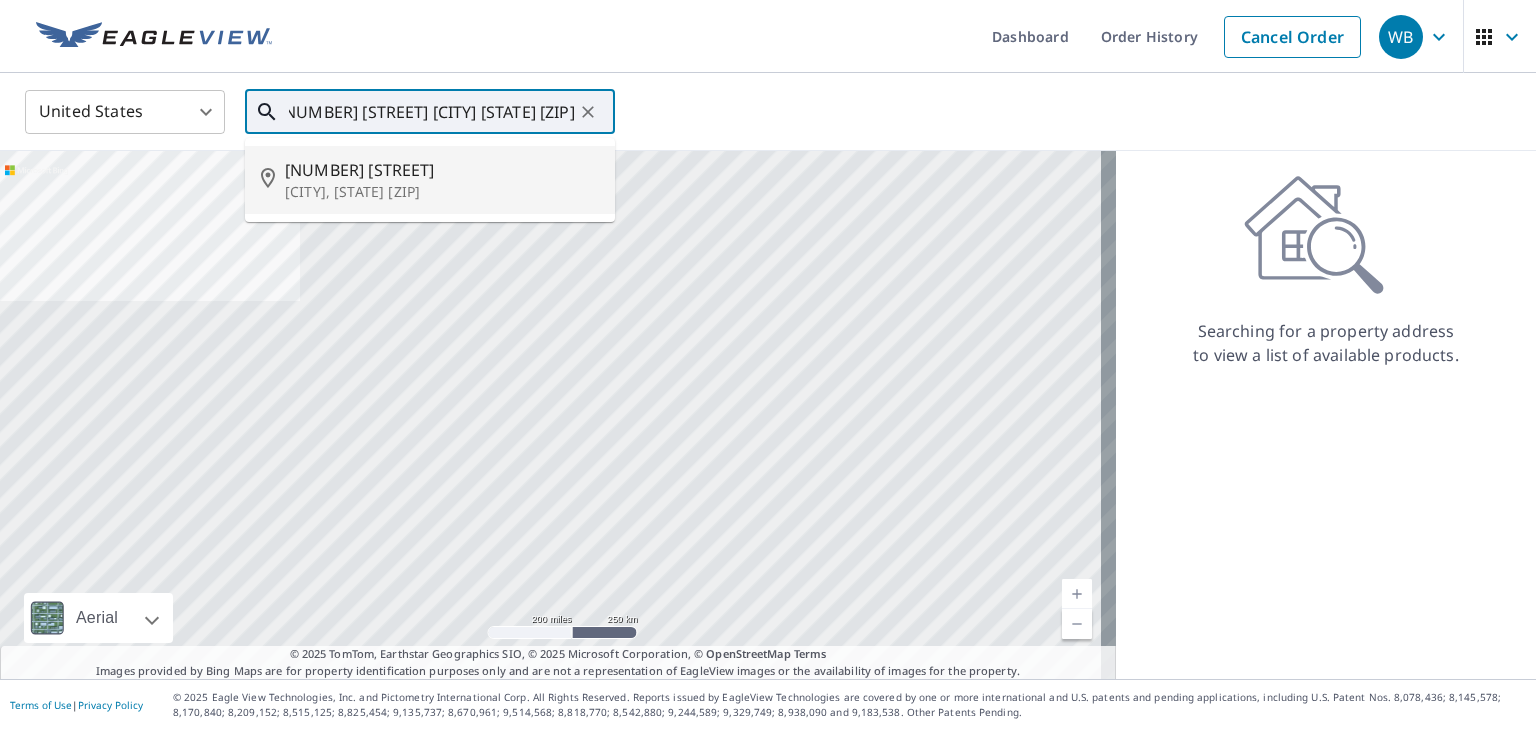click on "[CITY], [STATE] [ZIP]" at bounding box center (442, 192) 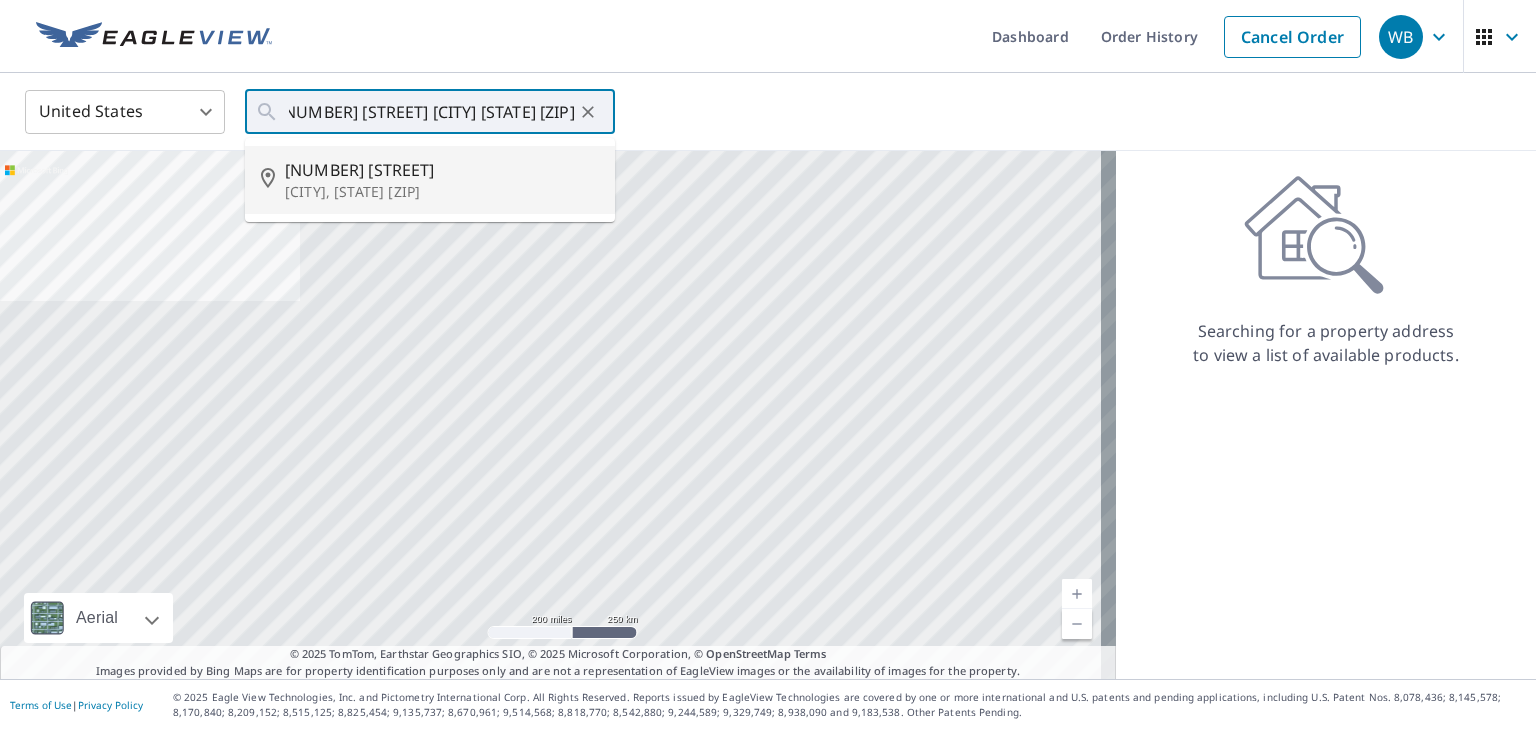 type on "[NUMBER] [STREET] [CITY], [STATE] [ZIP]" 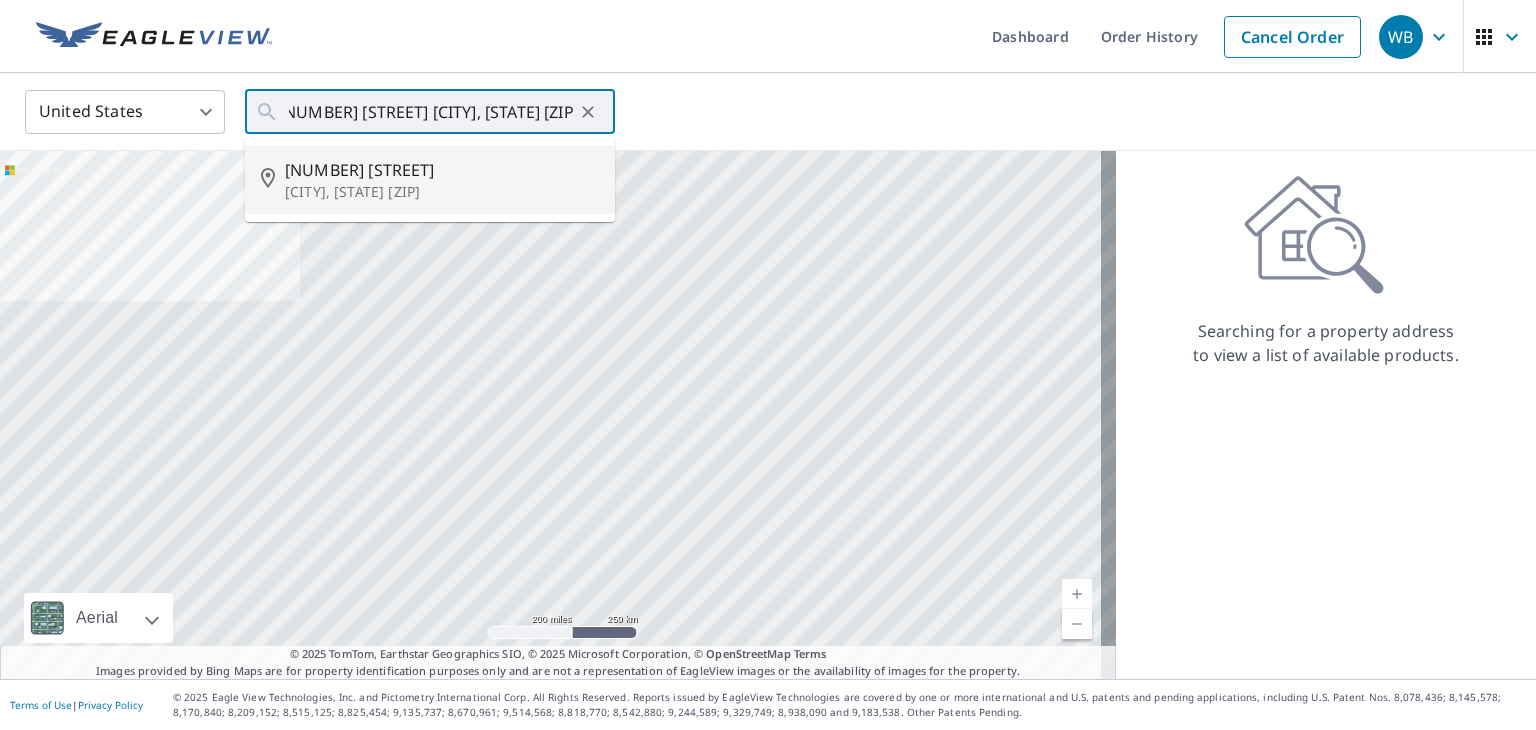 scroll, scrollTop: 0, scrollLeft: 0, axis: both 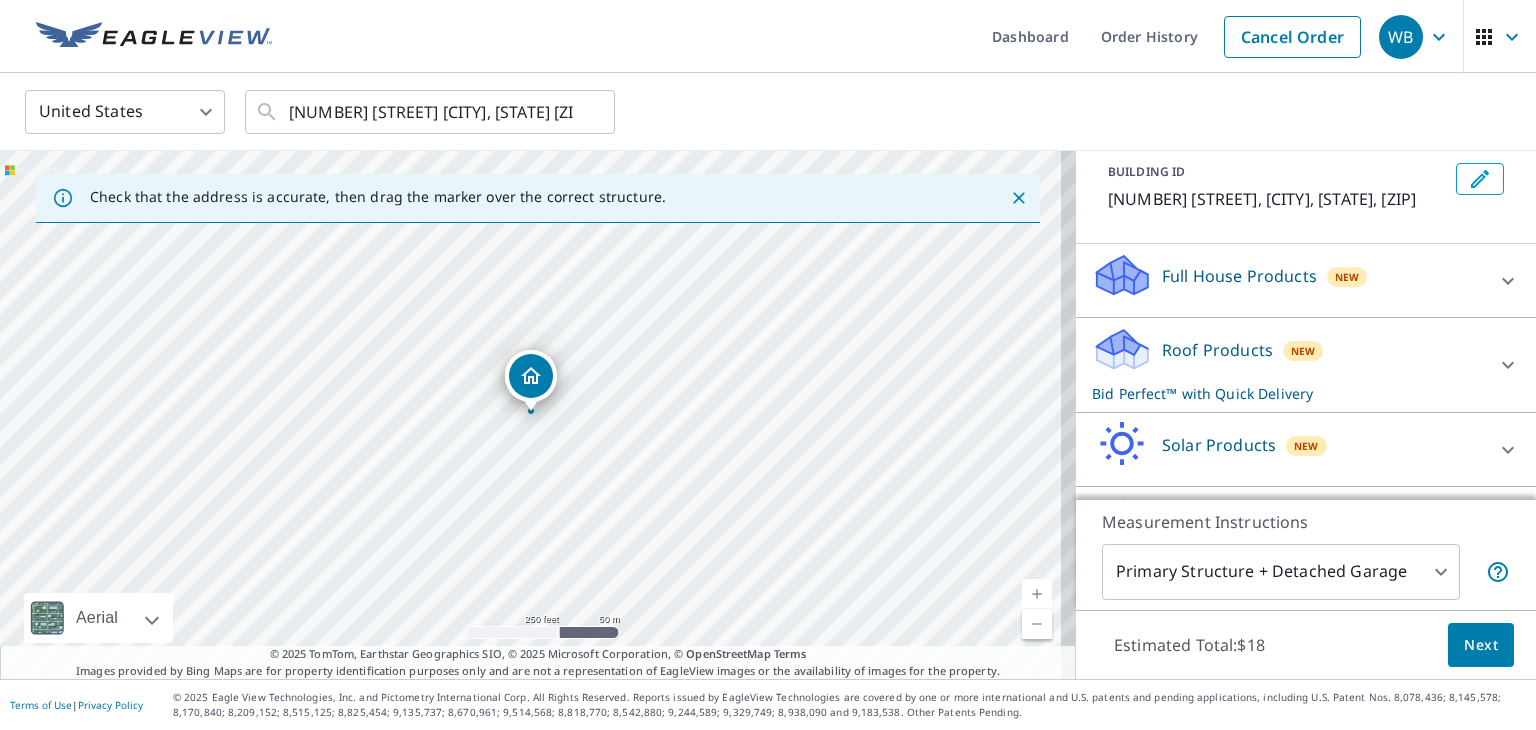 click on "WB WB
Dashboard Order History Cancel Order WB United States US ​ [NUMBER] [STREET] [CITY], [STATE] ​ Check that the address is accurate, then drag the marker over the correct structure. [NUMBER] [STREET] [CITY], [STATE] Aerial Road A standard road map Aerial A detailed look from above Labels Labels 250 feet 50 m © 2025 TomTom, © Vexcel Imaging, © 2025 Microsoft Corporation,  © OpenStreetMap Terms © 2025 TomTom, Earthstar Geographics SIO, © 2025 Microsoft Corporation, ©   OpenStreetMap   Terms Images provided by Bing Maps are for property identification purposes only and are not a representation of EagleView images or the availability of images for the property. PROPERTY TYPE Residential Commercial This is a complex BUILDING ID [NUMBER] [STREET], [CITY], [STATE], [ZIP] Full House Products New Full House™ $91 Roof Products New Bid Perfect™ with Quick Delivery Premium $24.25 - $75.5 Bid Perfect™ $18 Delivery Quick $0 45 ​ Solar Products New Inform Essentials+ $63.25 Inform Advanced 1" at bounding box center [768, 365] 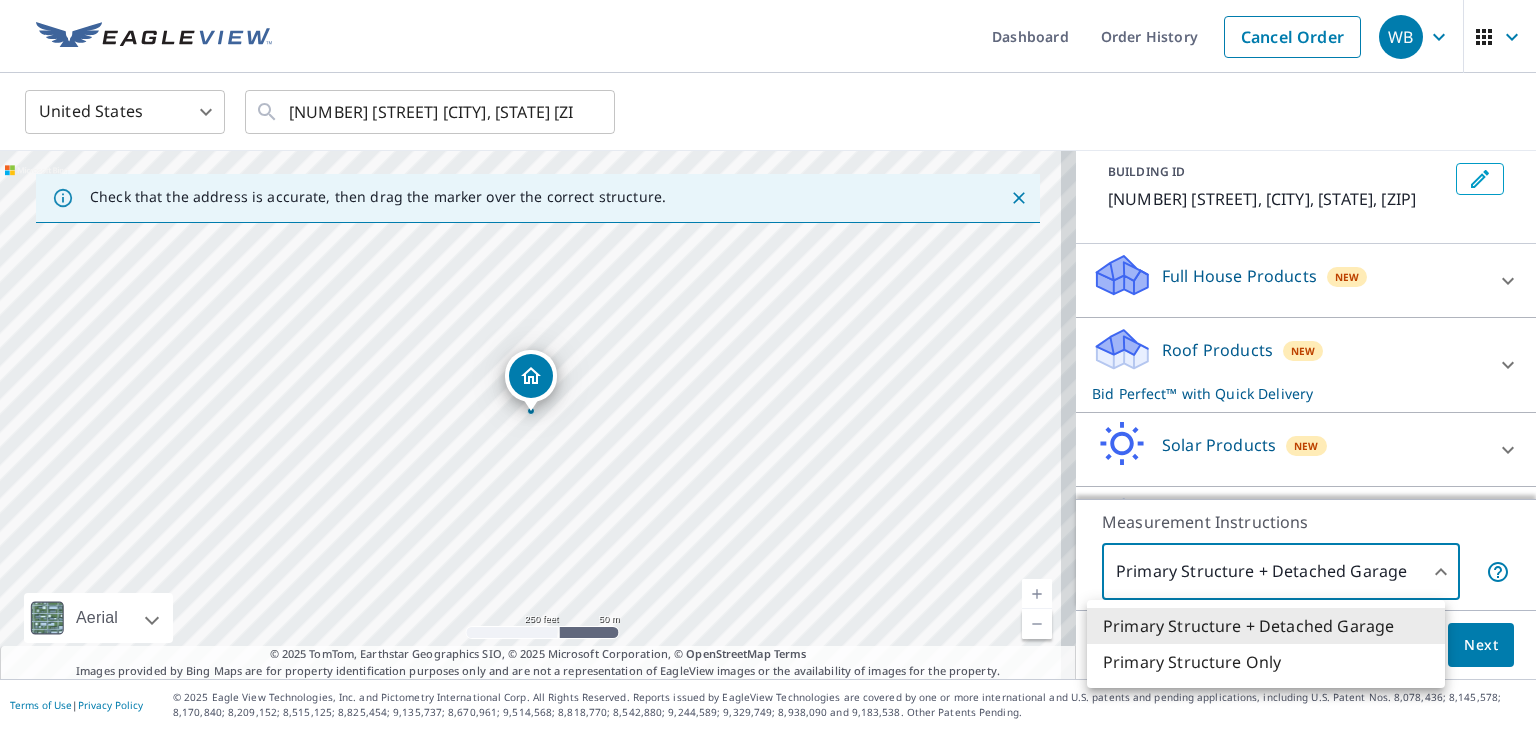 click at bounding box center [768, 365] 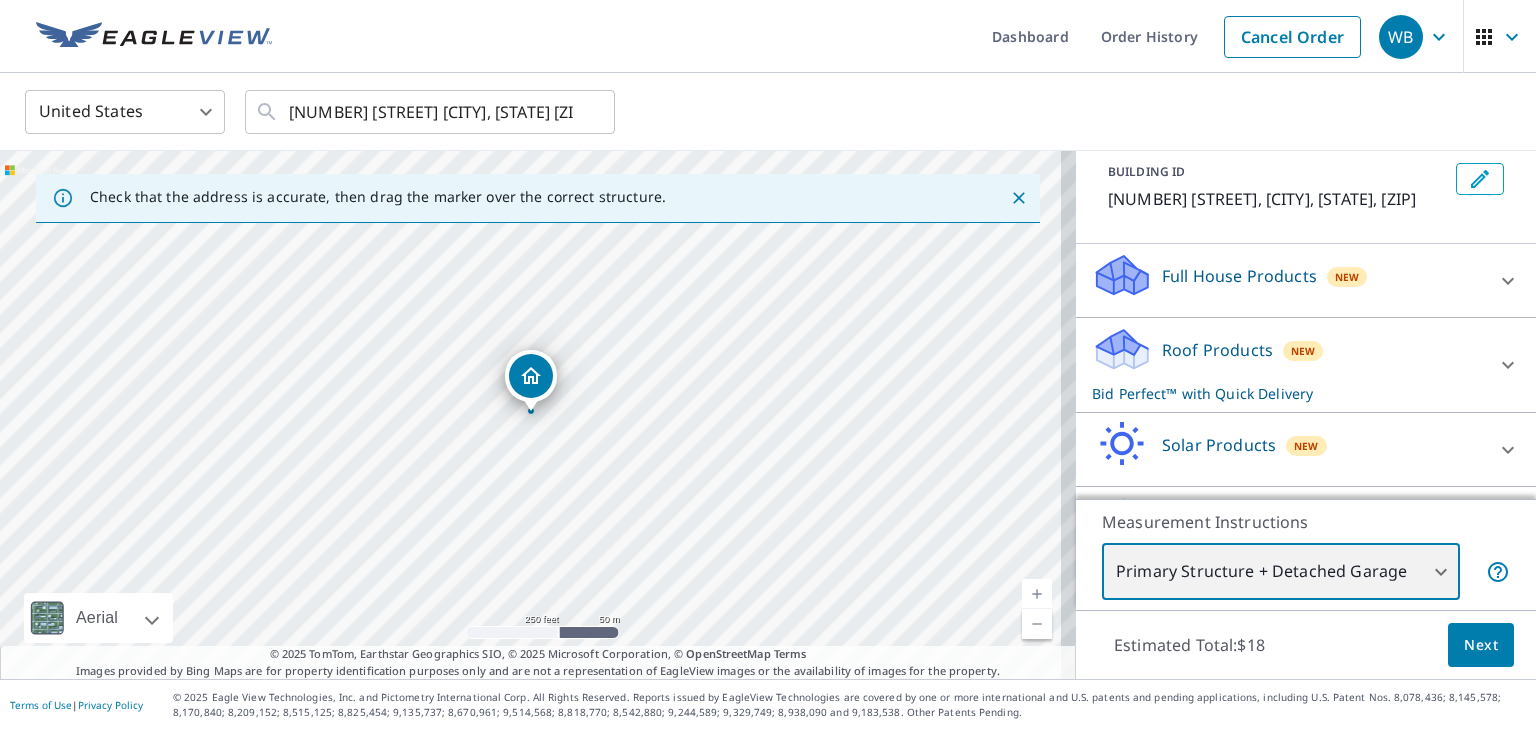 scroll, scrollTop: 175, scrollLeft: 0, axis: vertical 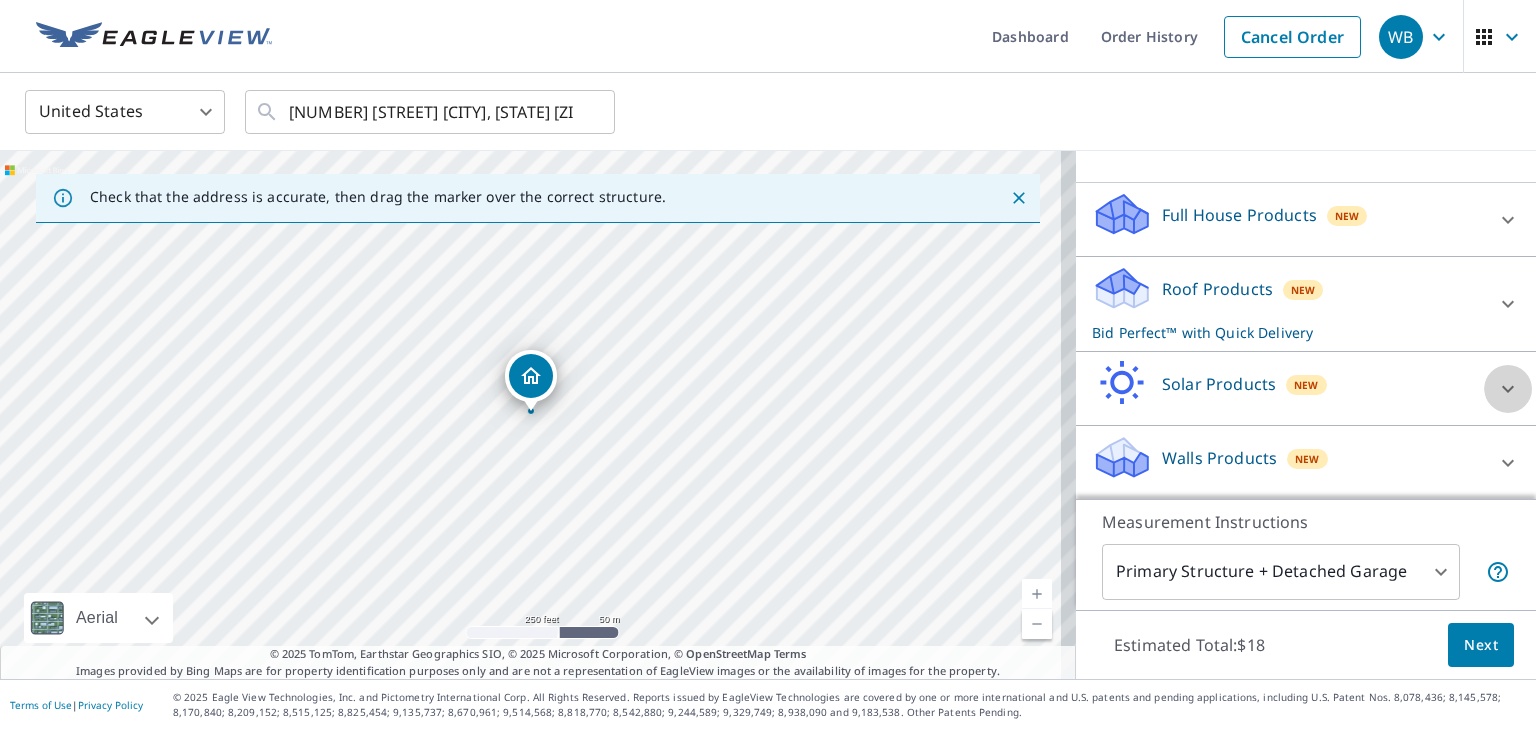 click 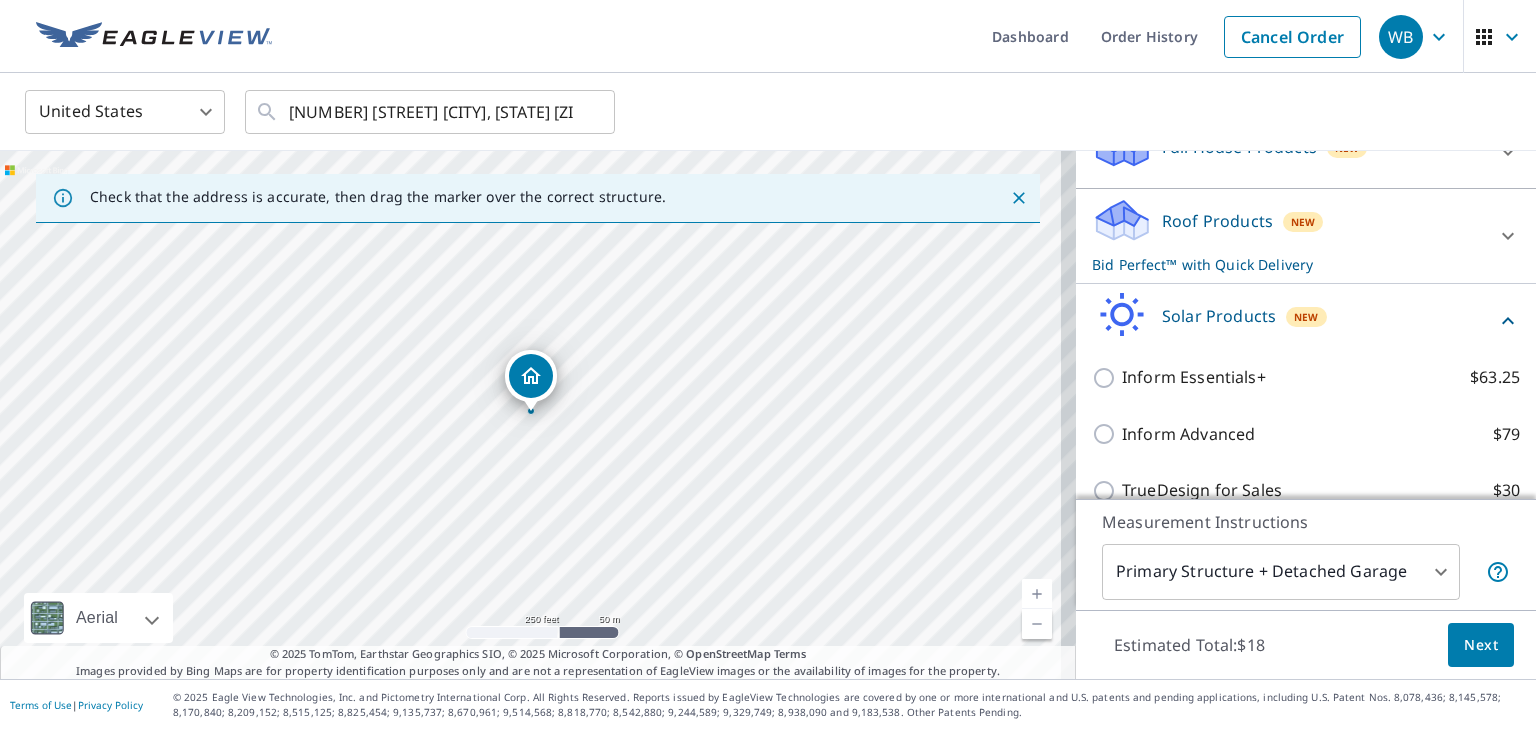 scroll, scrollTop: 275, scrollLeft: 0, axis: vertical 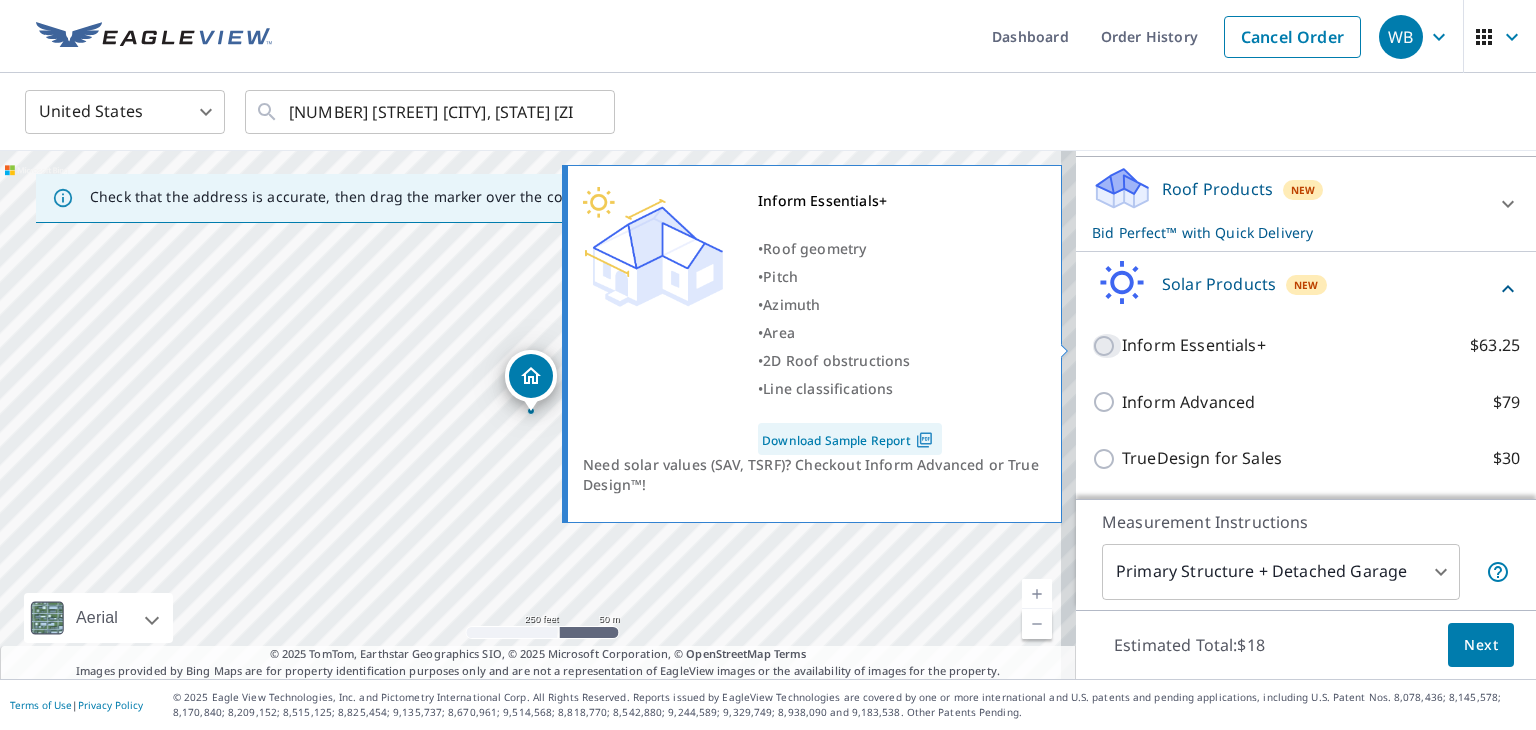 click on "Inform Essentials+ $63.25" at bounding box center [1107, 346] 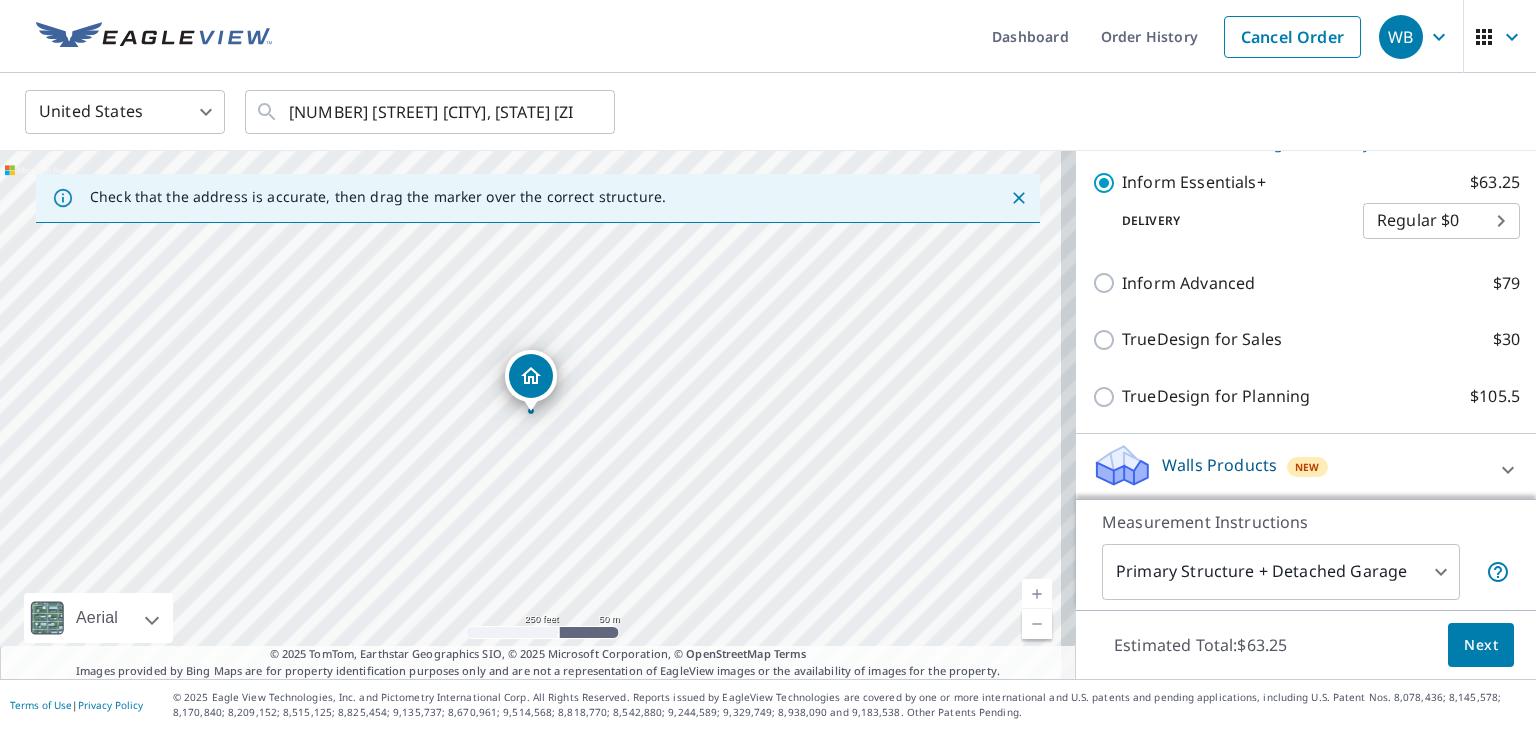 scroll, scrollTop: 444, scrollLeft: 0, axis: vertical 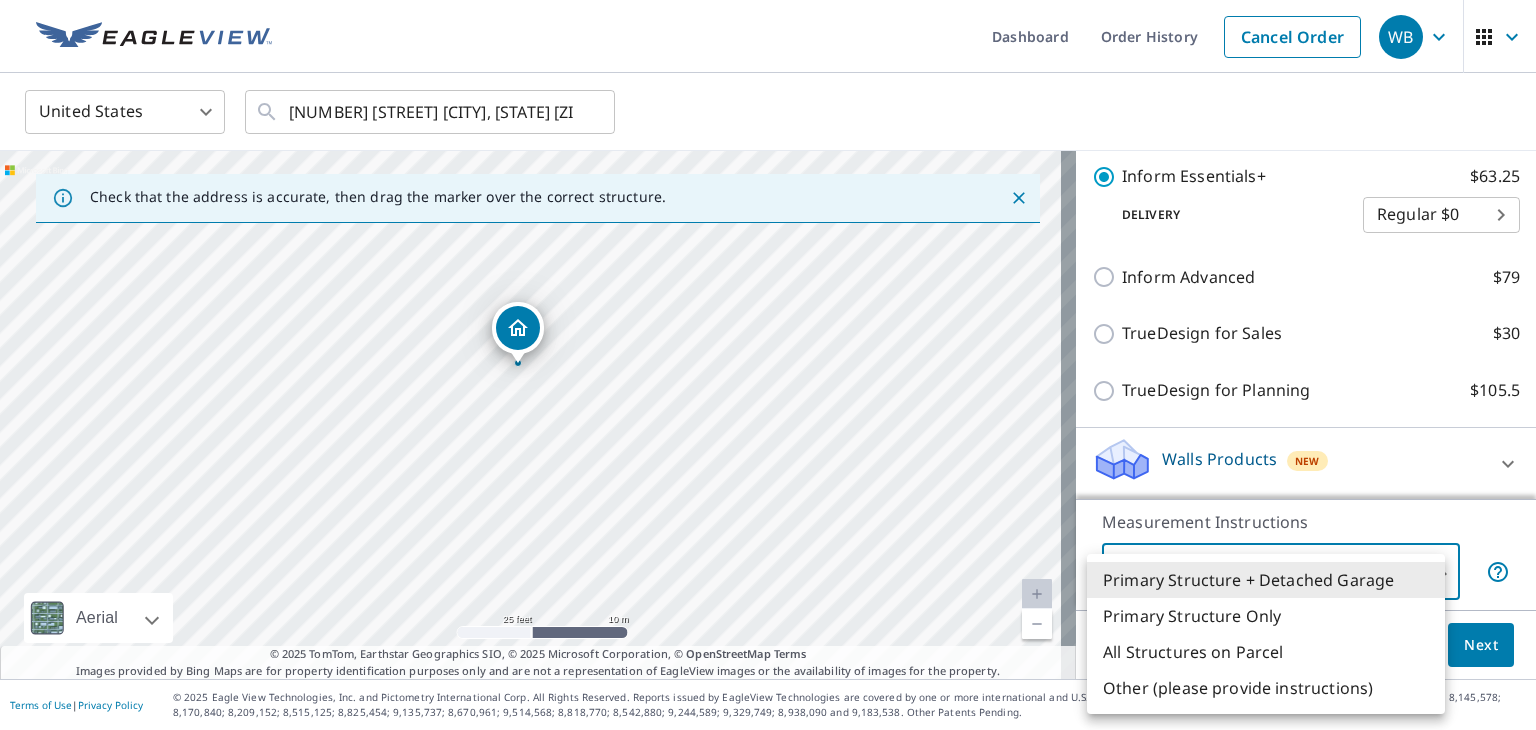 click on "WB WB
Dashboard Order History Cancel Order WB United States US ​ [NUMBER] [STREET] [CITY], [STATE] ​ Check that the address is accurate, then drag the marker over the correct structure. [NUMBER] [STREET] [CITY], [STATE] Aerial Road A standard road map Aerial A detailed look from above Labels Labels 25 feet 10 m © 2025 TomTom, © Vexcel Imaging, © 2025 Microsoft Corporation,  © OpenStreetMap Terms © 2025 TomTom, Earthstar Geographics SIO, © 2025 Microsoft Corporation, ©   OpenStreetMap   Terms Images provided by Bing Maps are for property identification purposes only and are not a representation of EagleView images or the availability of images for the property. PROPERTY TYPE Residential Commercial This is a complex BUILDING ID [NUMBER] [STREET], [CITY], [STATE], [ZIP] Full House Products New Full House™ $91 Roof Products New Premium $24.25 - $75.5 Bid Perfect™ $18 Solar Products New Inform Essentials+ with Regular Delivery Inform Essentials+ $63.25 Delivery Regular $0 8 ​ $79 $30 New" at bounding box center (768, 365) 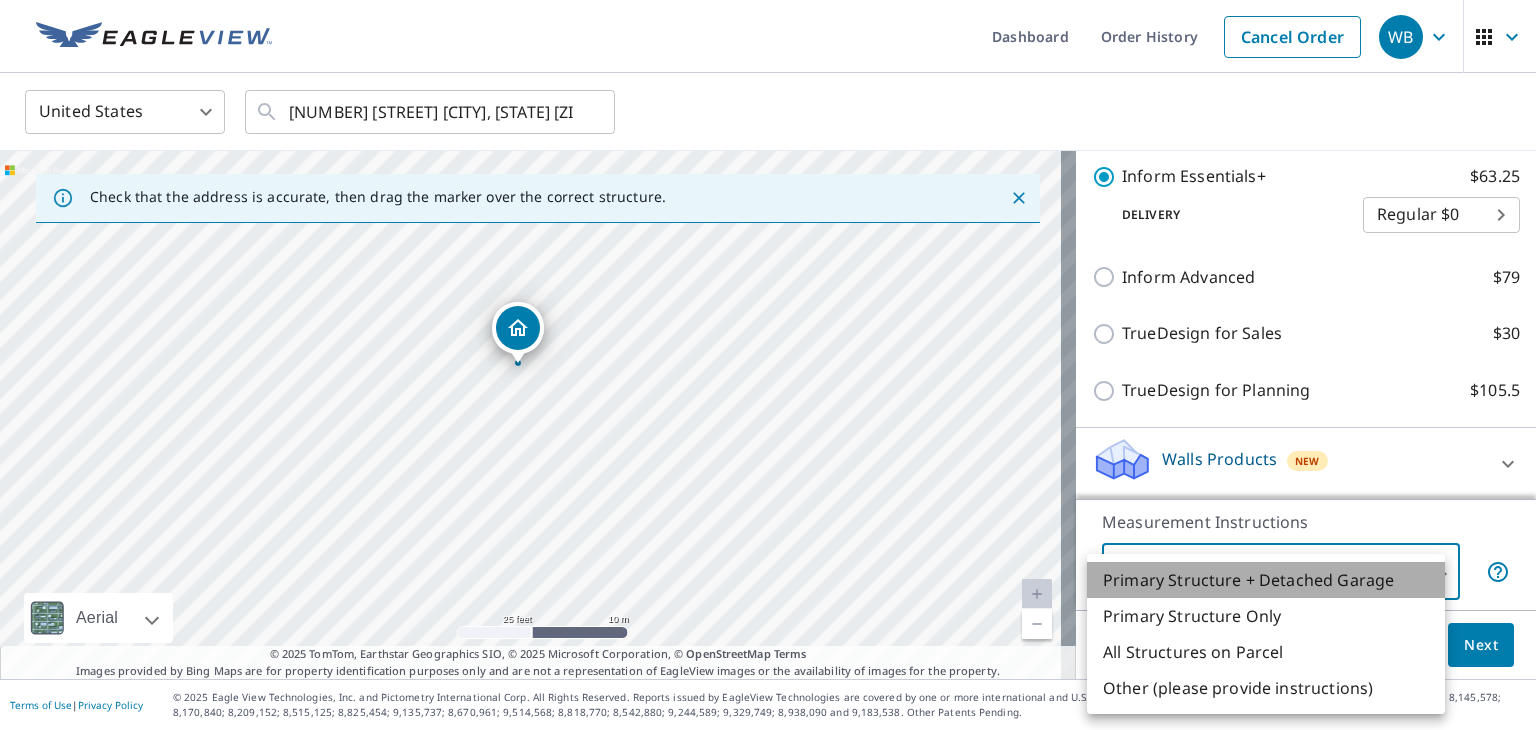 click on "Primary Structure + Detached Garage" at bounding box center [1266, 580] 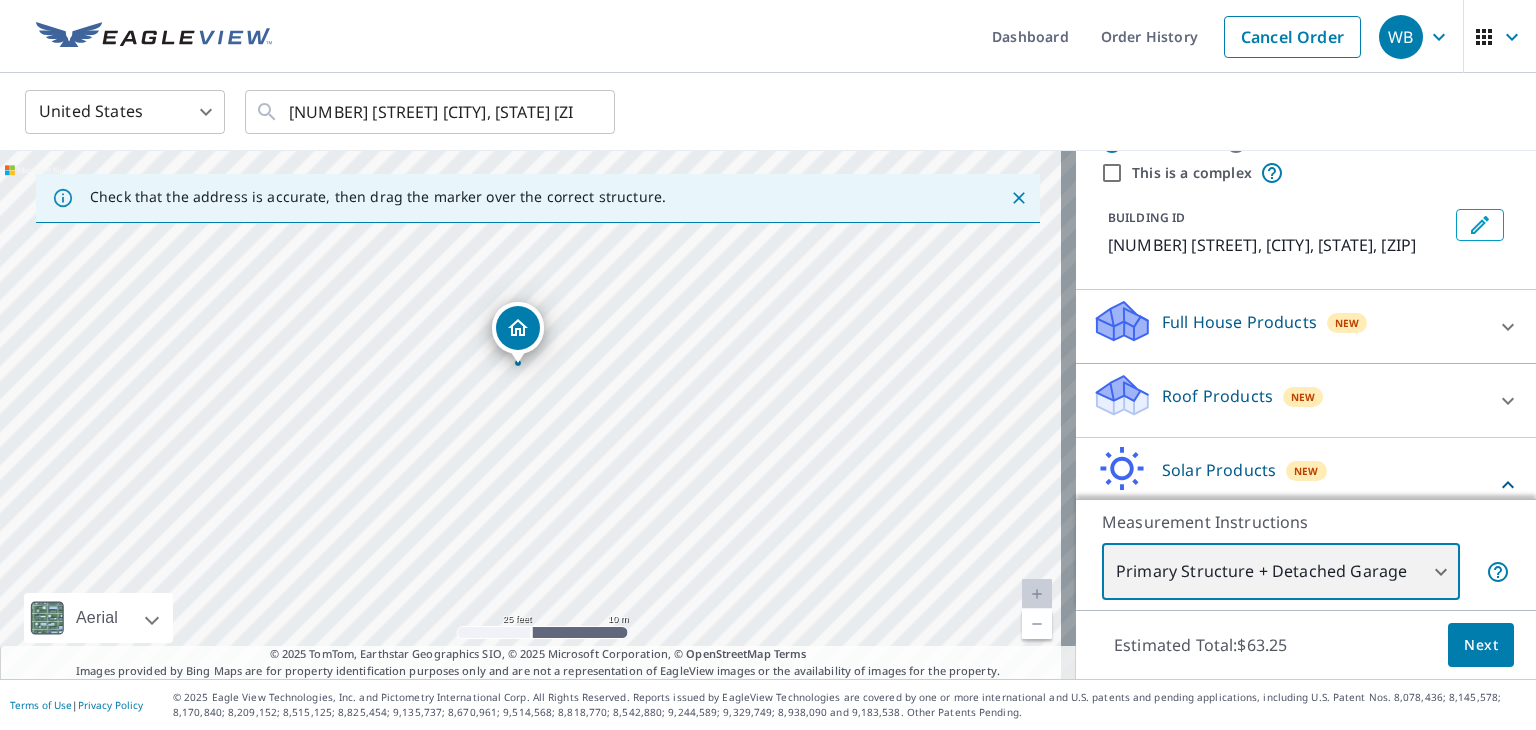 scroll, scrollTop: 0, scrollLeft: 0, axis: both 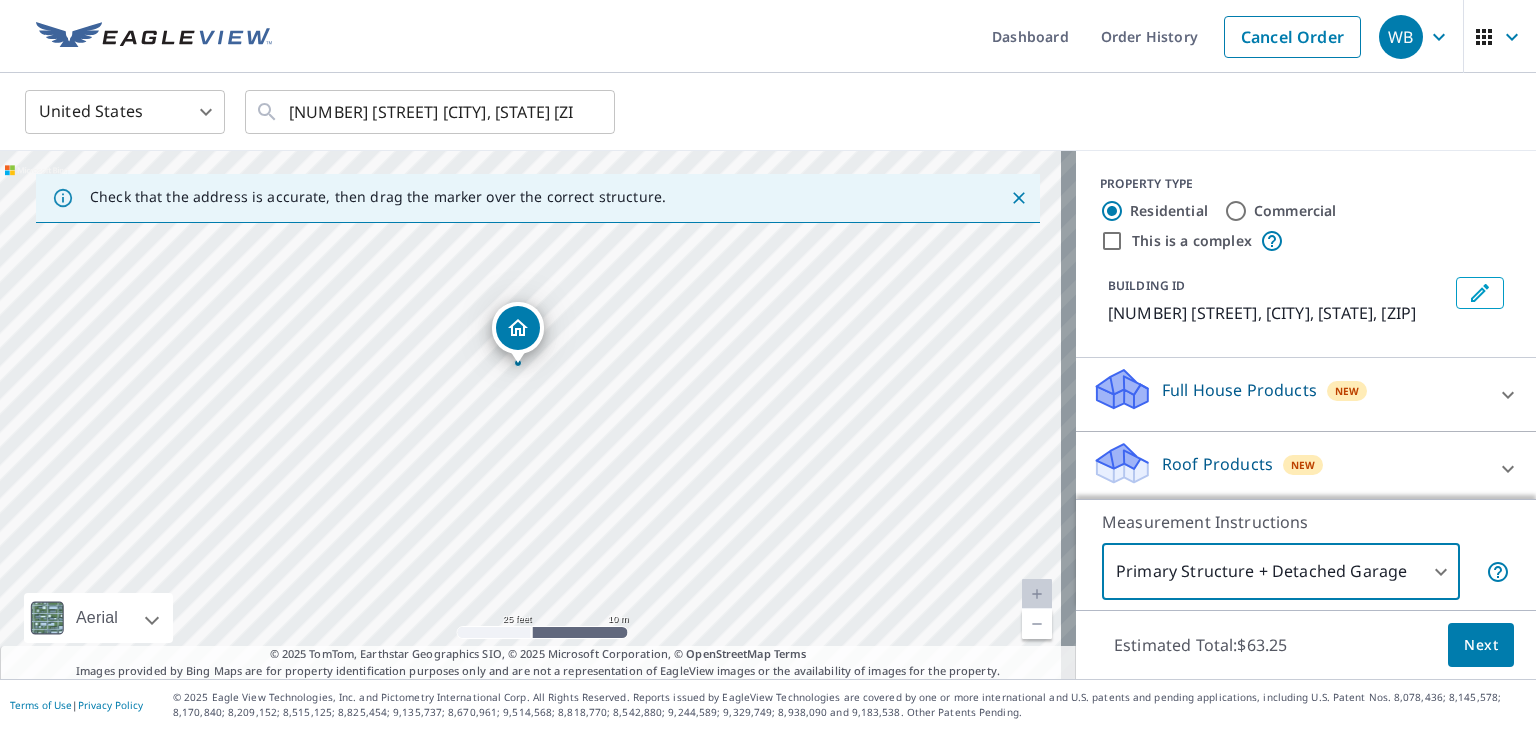 click on "Next" at bounding box center (1481, 645) 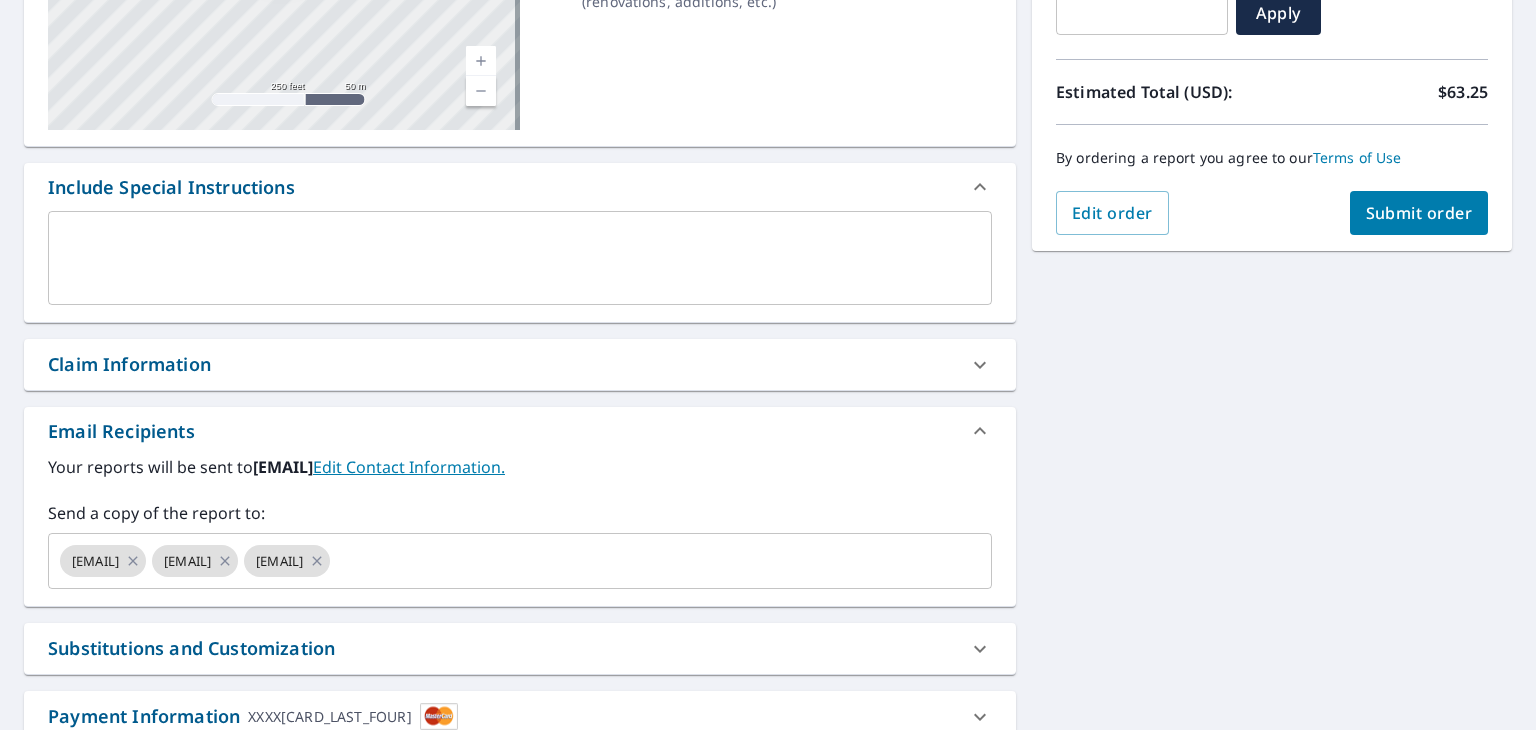 scroll, scrollTop: 482, scrollLeft: 0, axis: vertical 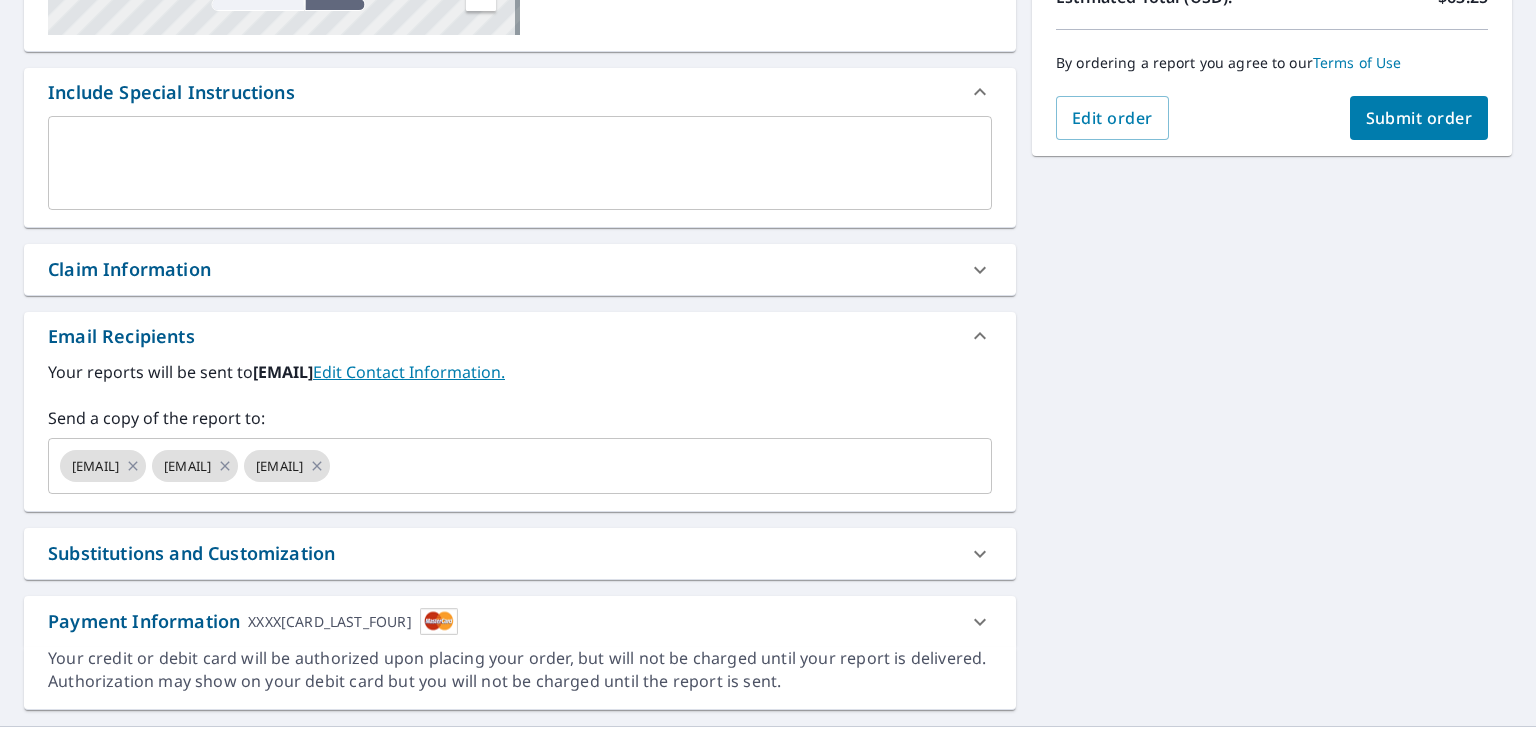 click on "Claim Information" at bounding box center [502, 269] 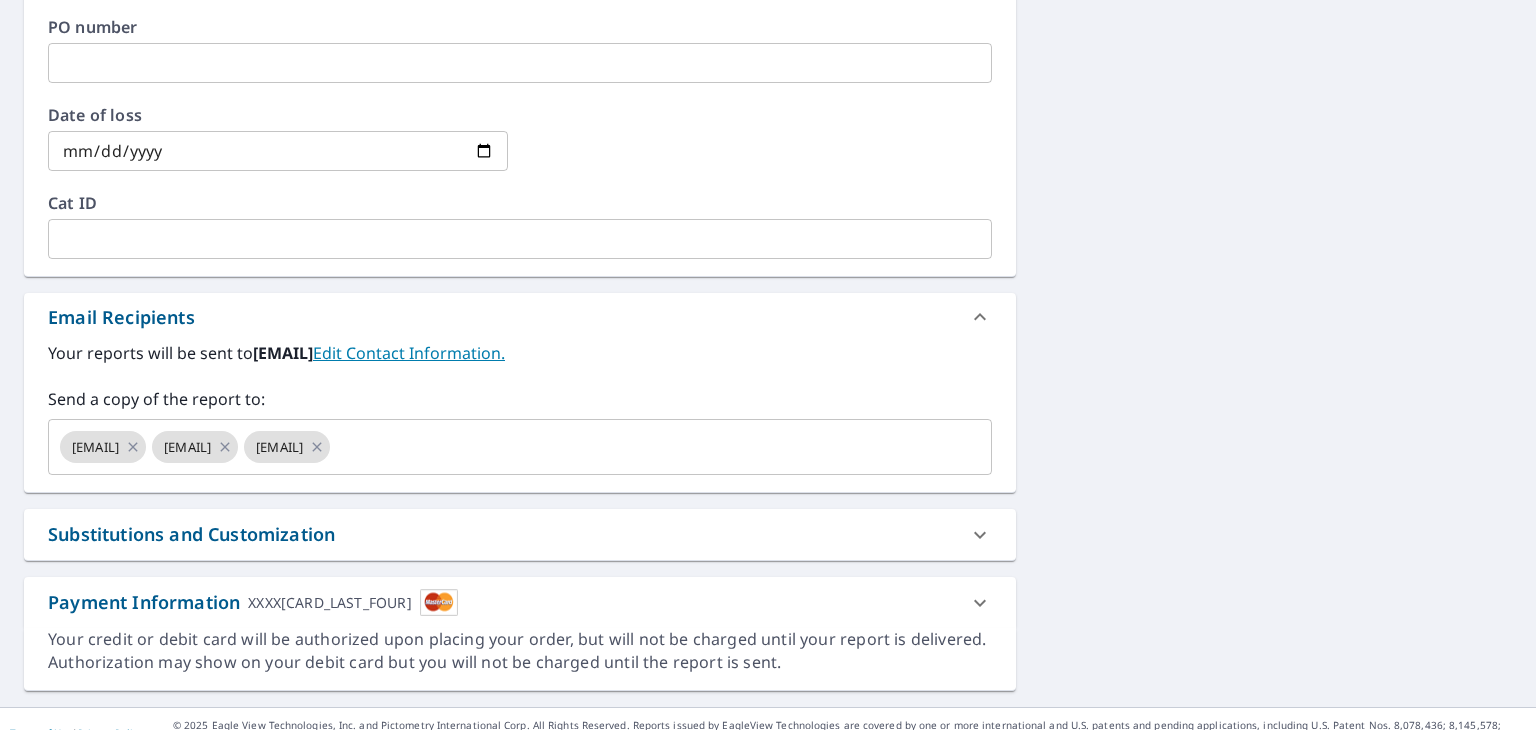 scroll, scrollTop: 957, scrollLeft: 0, axis: vertical 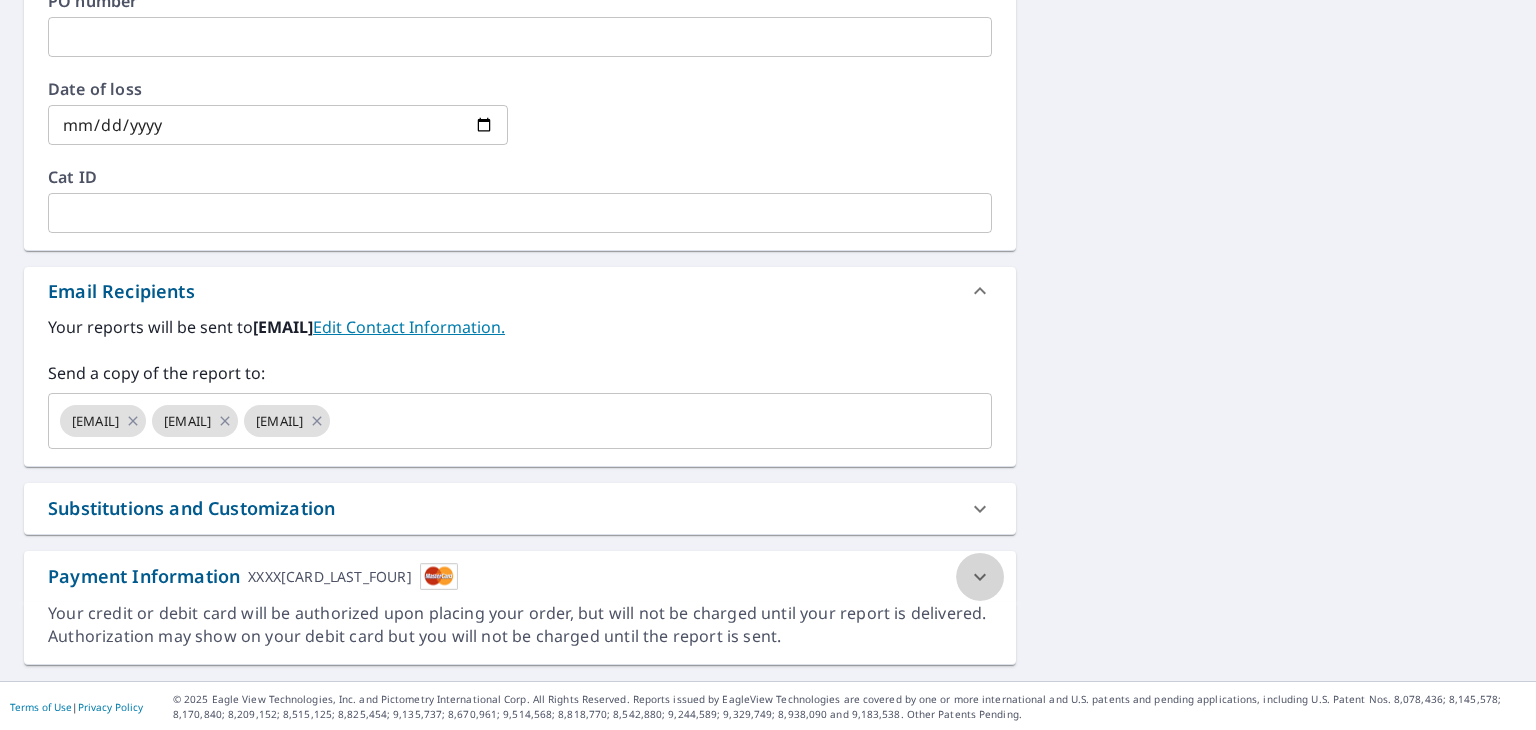 click at bounding box center [980, 577] 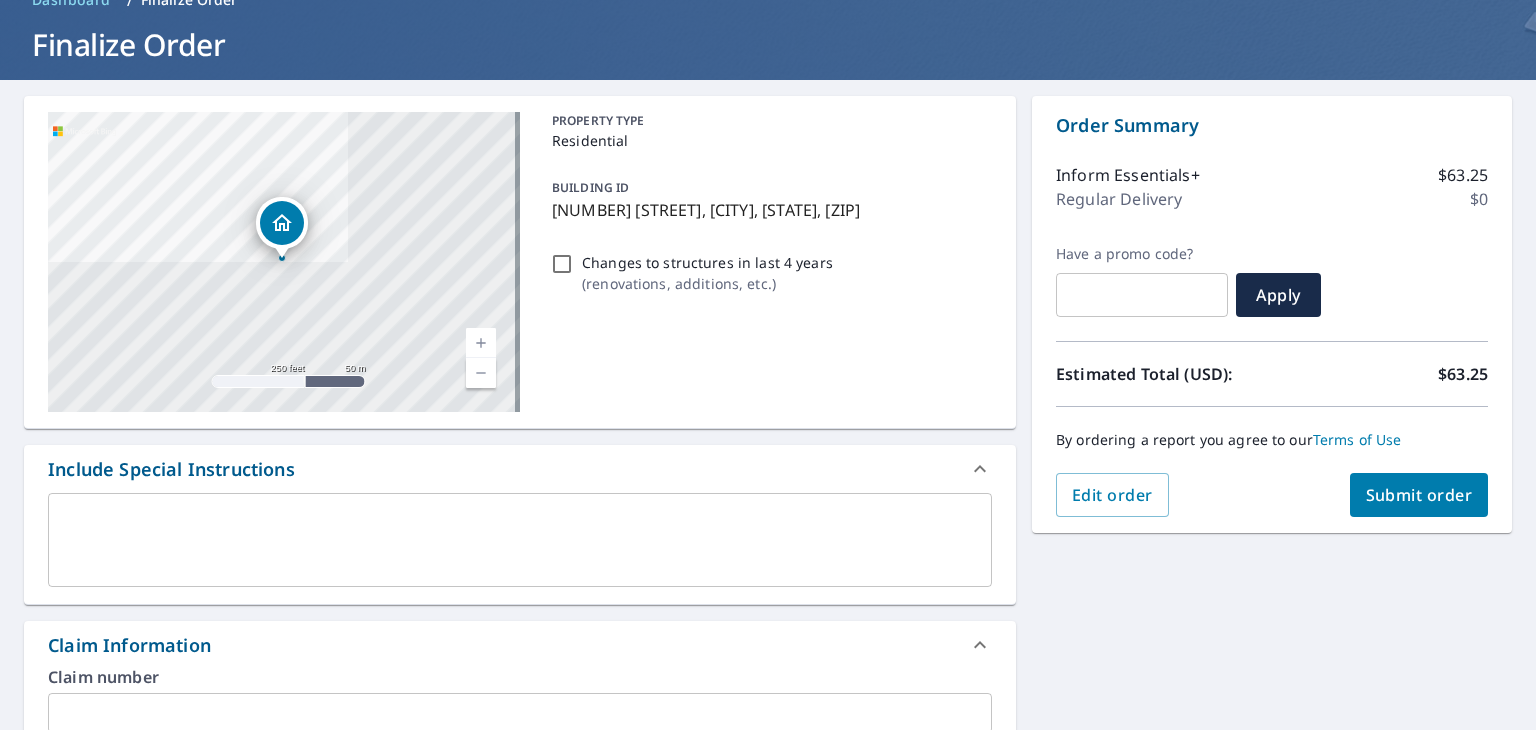scroll, scrollTop: 97, scrollLeft: 0, axis: vertical 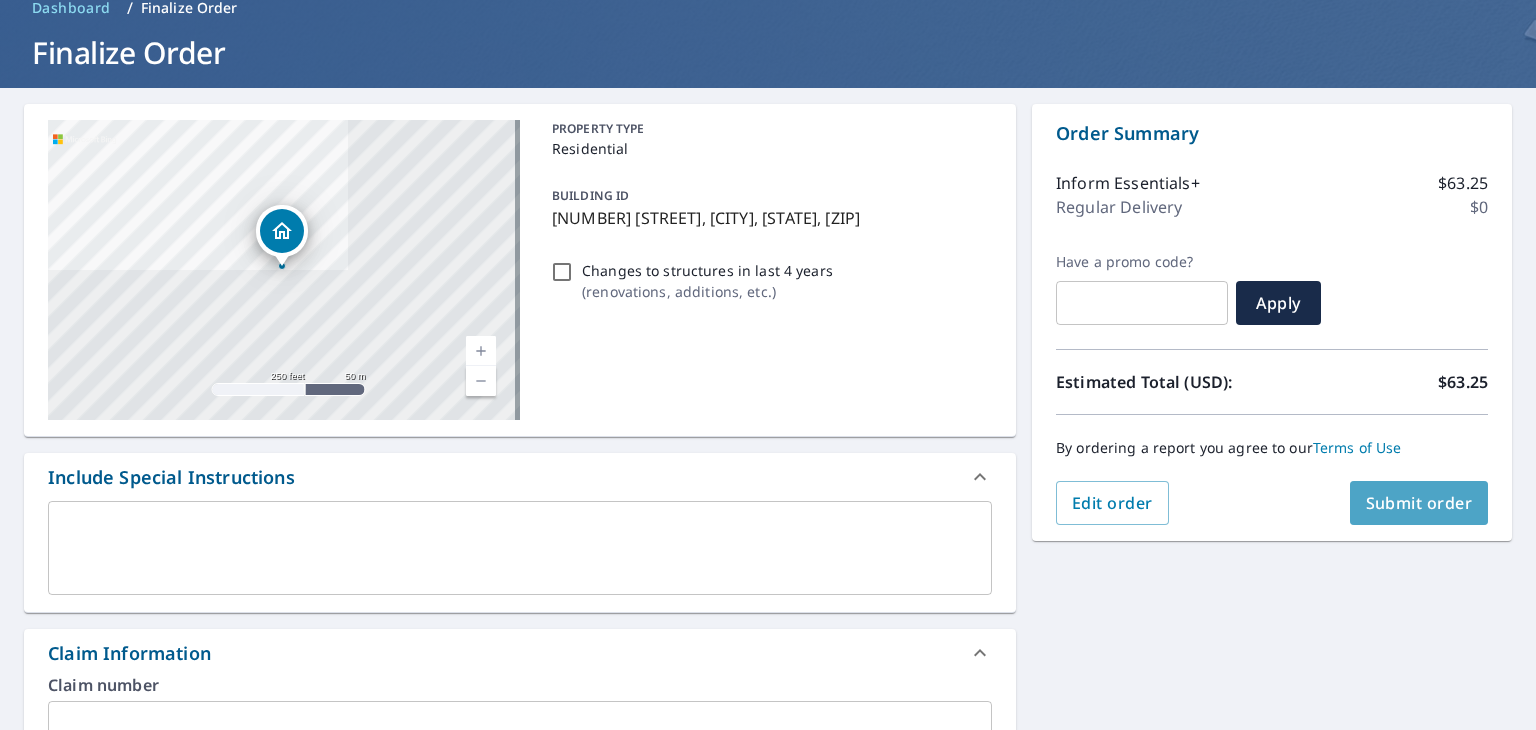 click on "Submit order" at bounding box center (1419, 503) 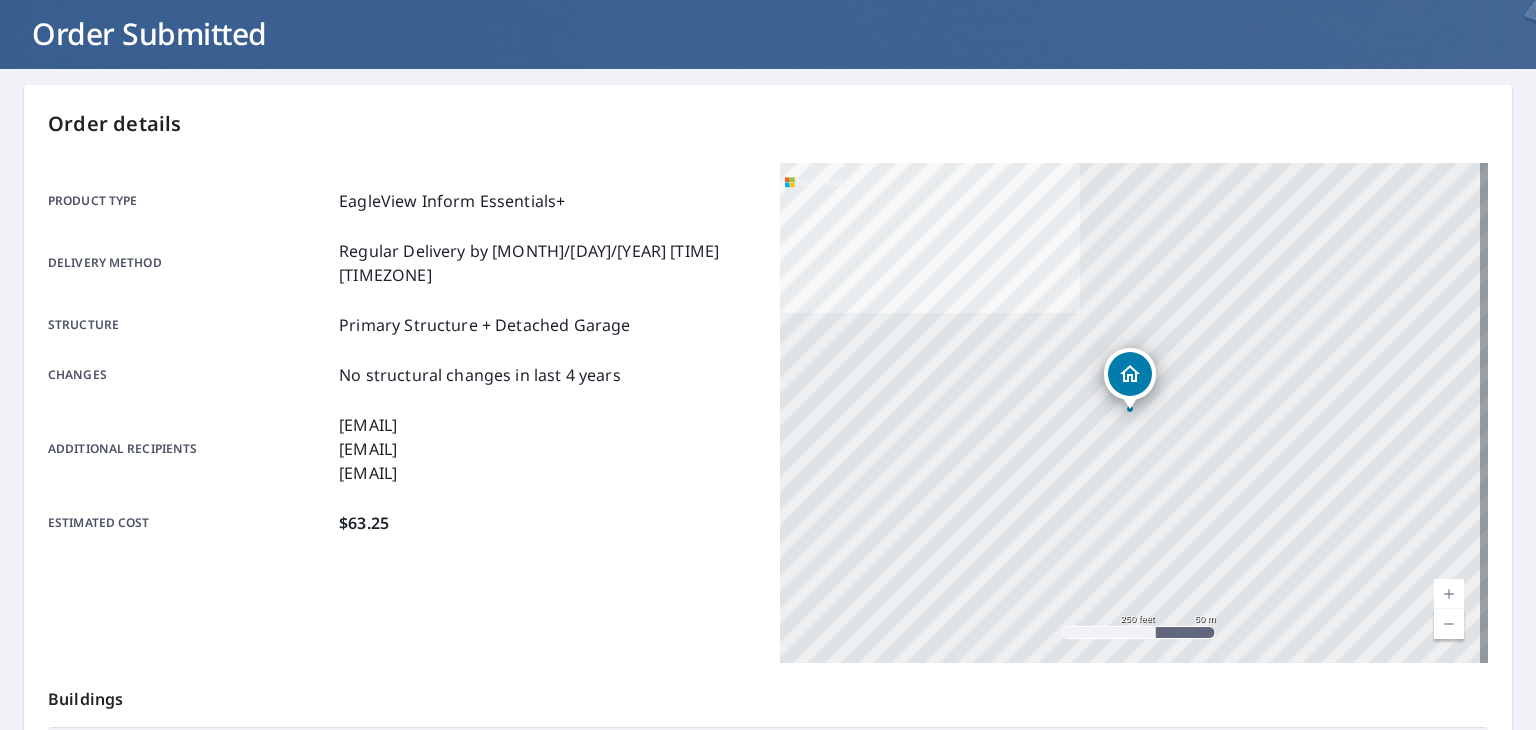 scroll, scrollTop: 46, scrollLeft: 0, axis: vertical 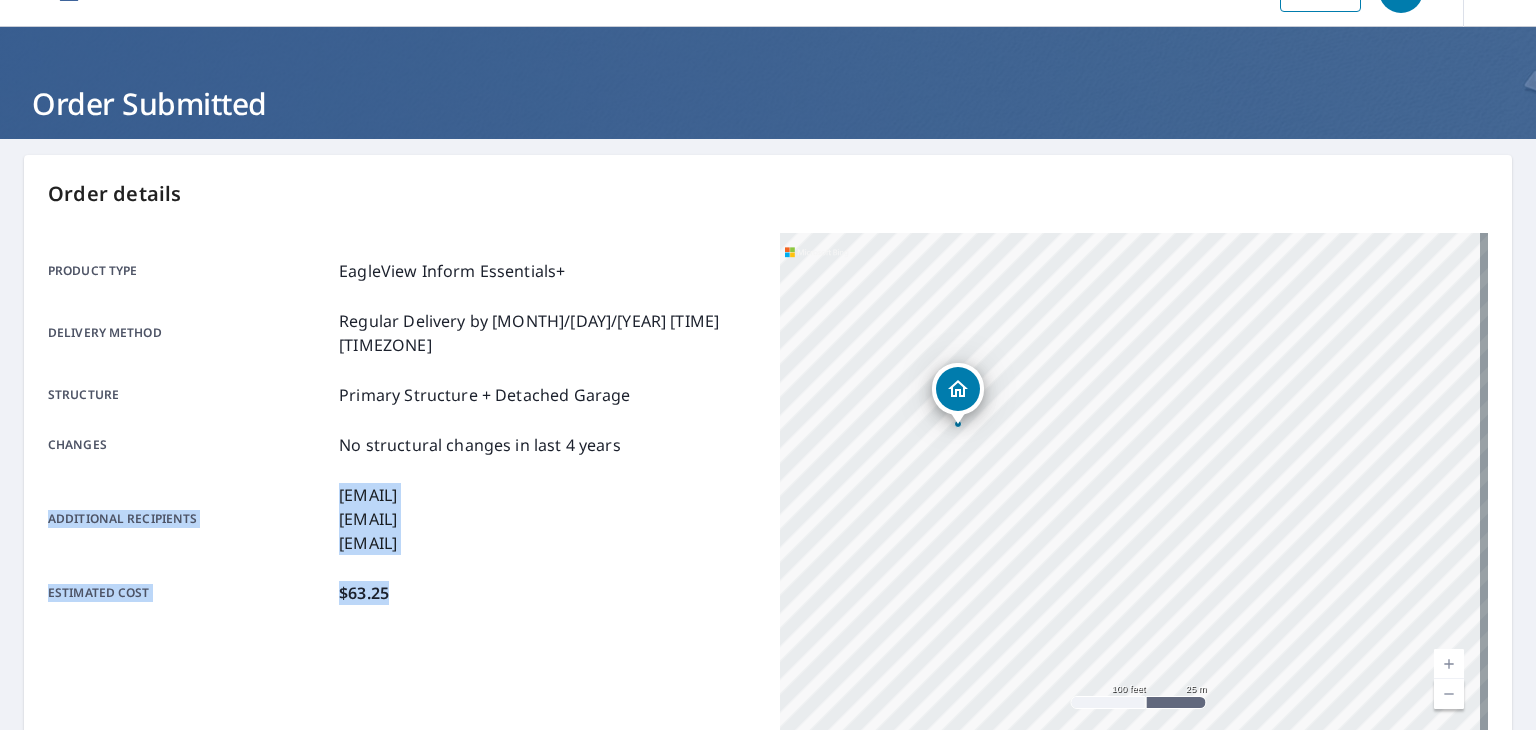 drag, startPoint x: 616, startPoint y: 573, endPoint x: 648, endPoint y: 397, distance: 178.88544 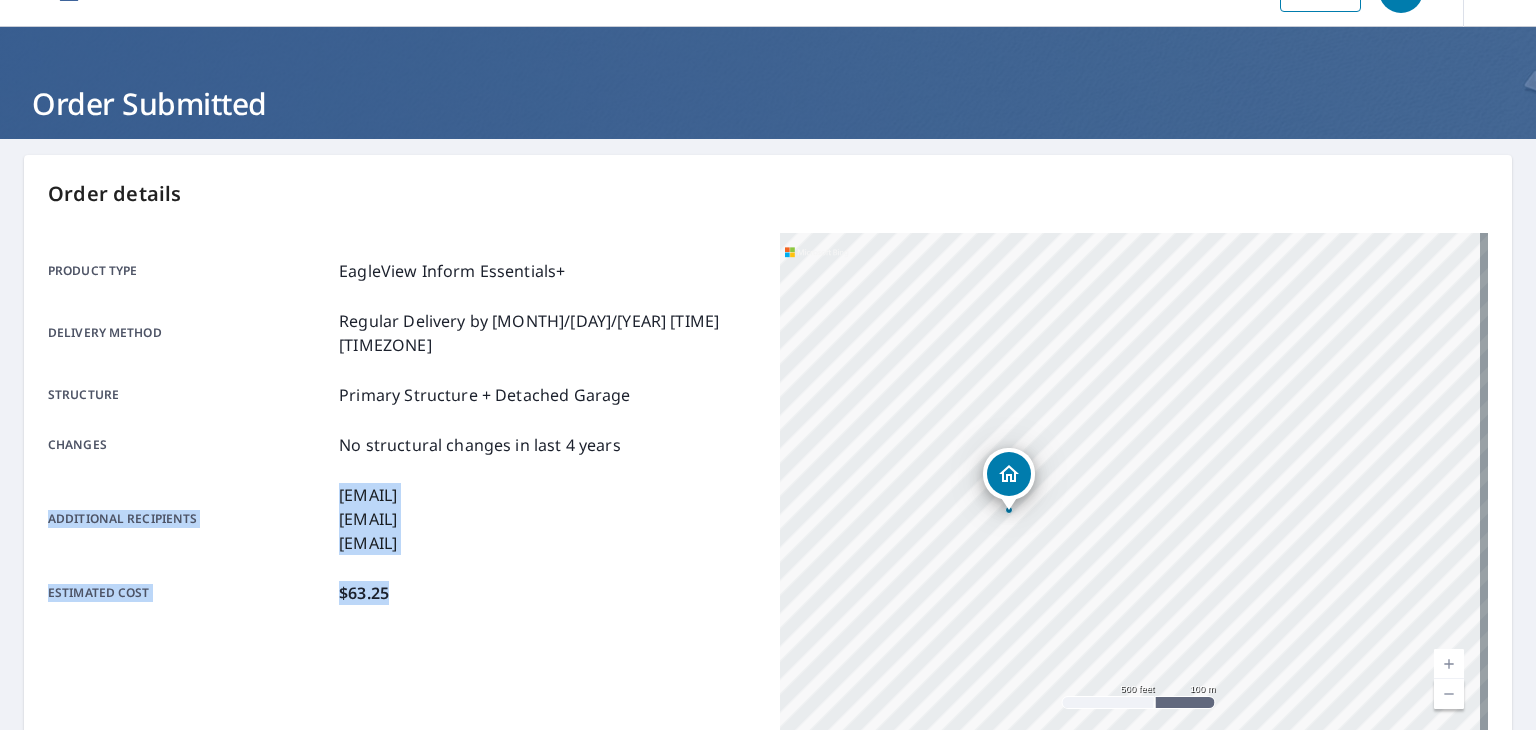 scroll, scrollTop: 0, scrollLeft: 0, axis: both 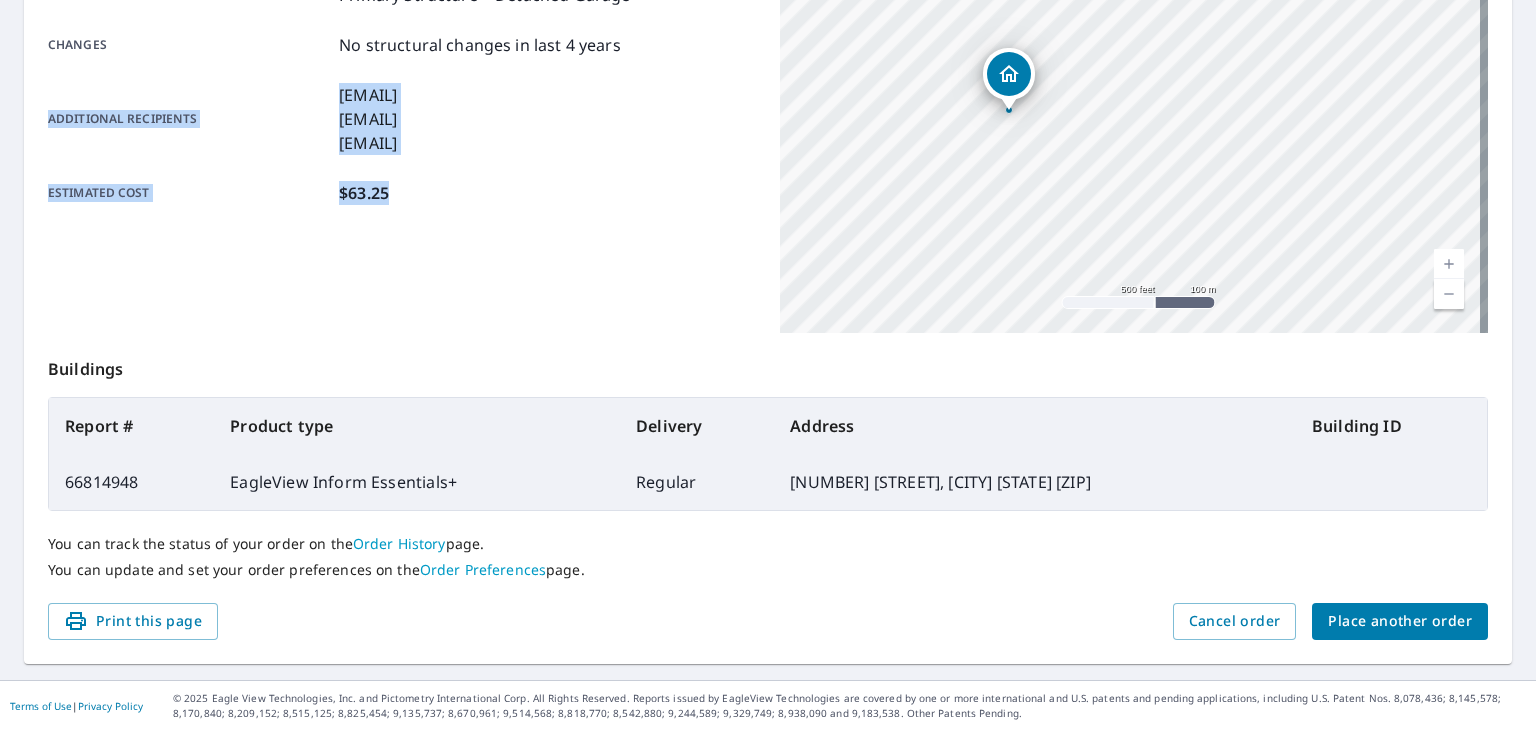 click on "Place another order" at bounding box center (1400, 621) 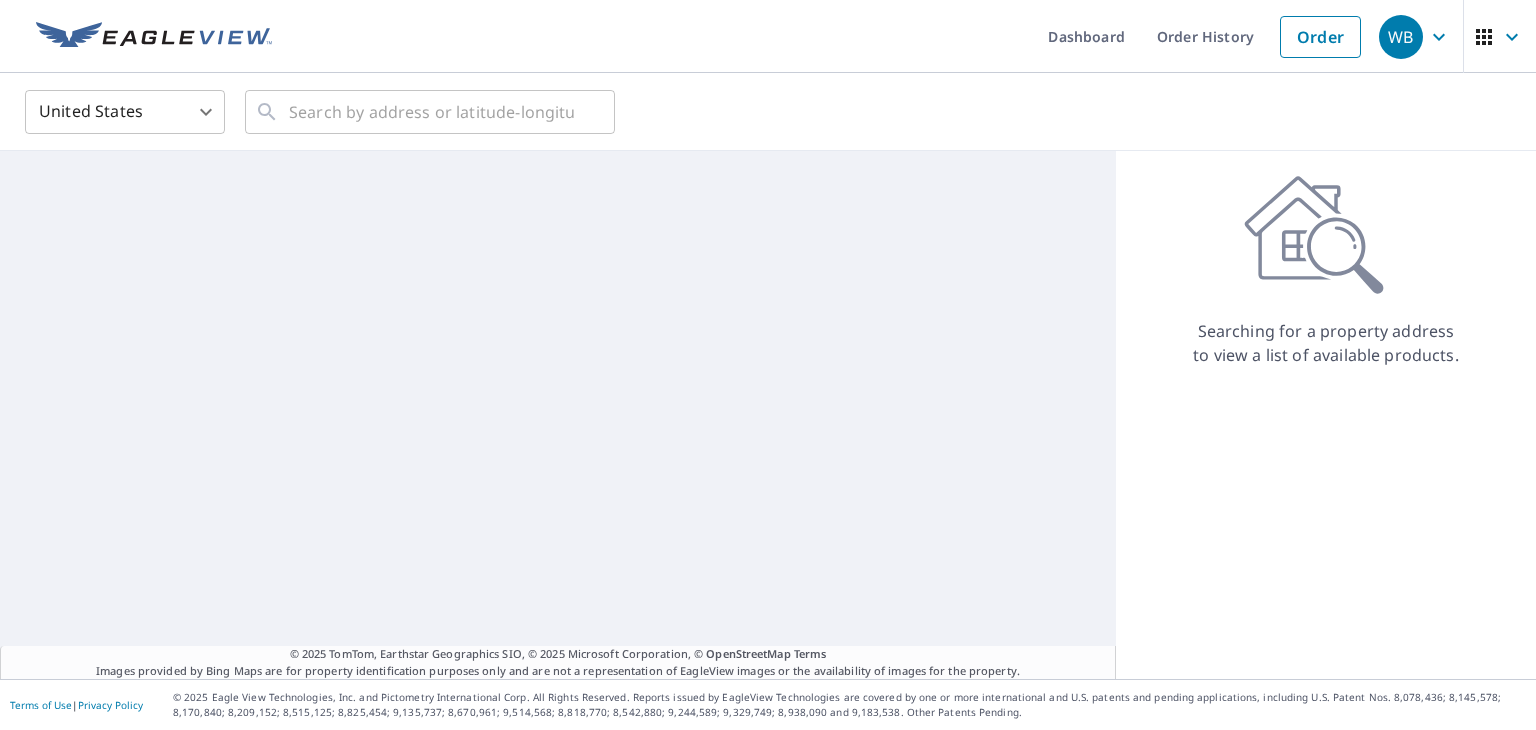 scroll, scrollTop: 0, scrollLeft: 0, axis: both 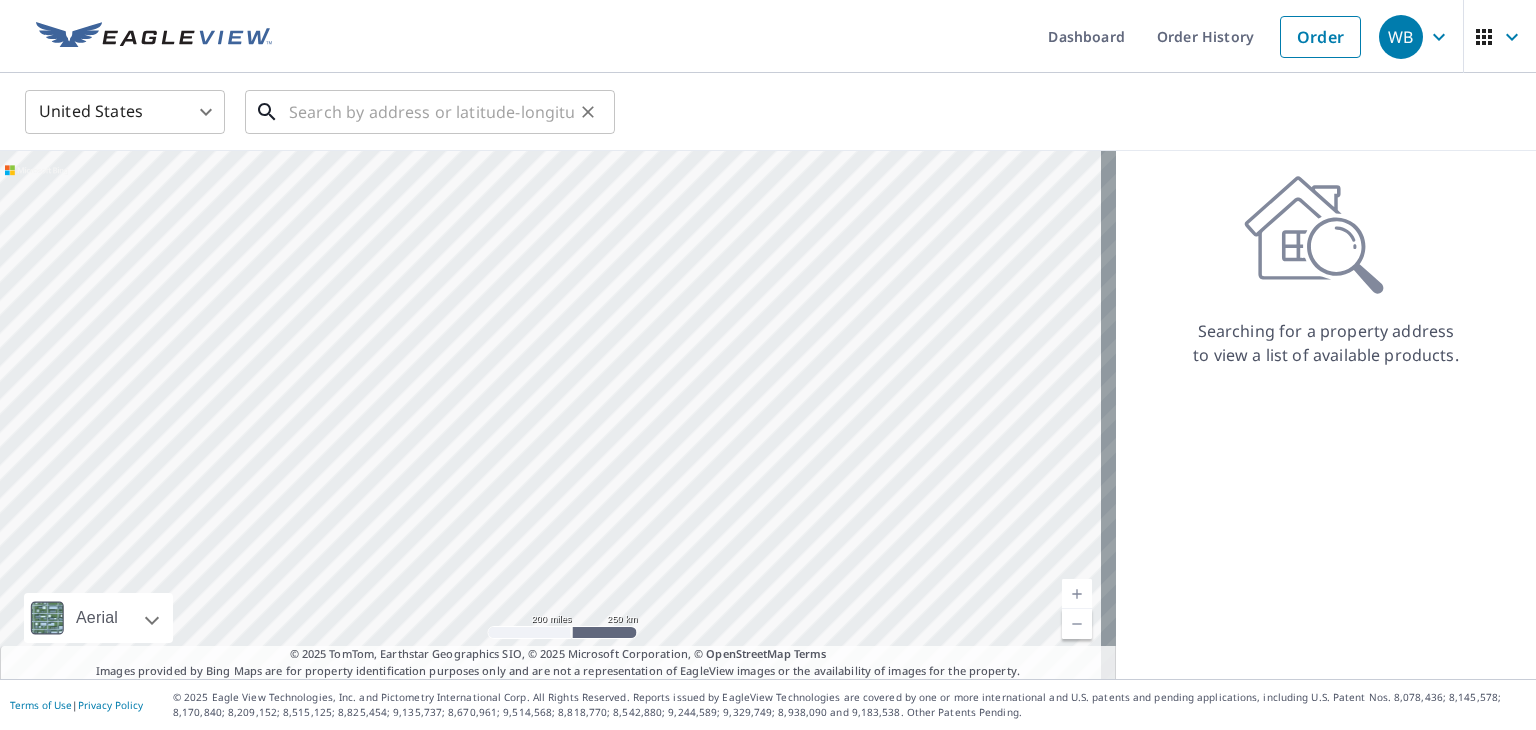 click at bounding box center (431, 112) 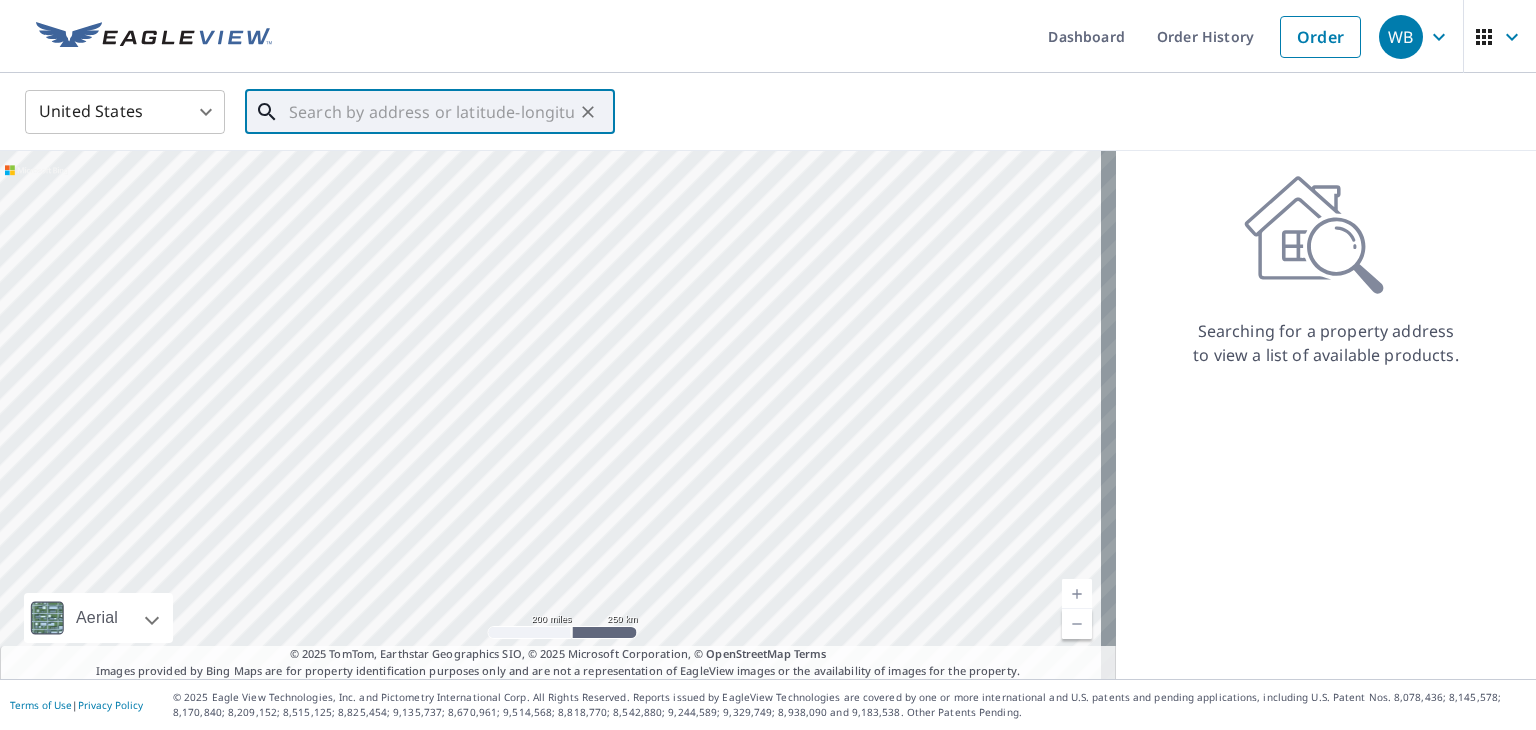 paste on "[NUMBER] [STREET] [CITY] [STATE] [ZIP]" 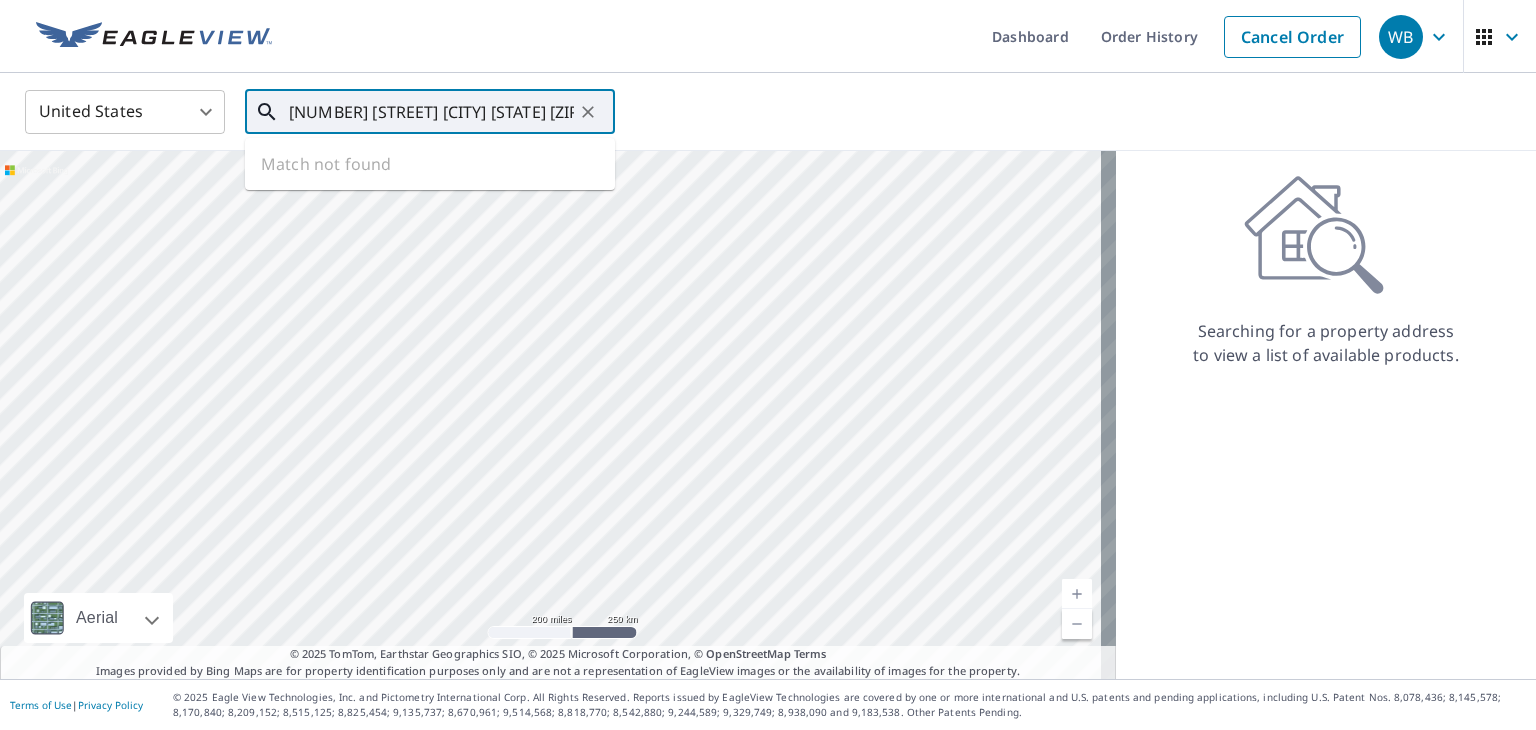 scroll, scrollTop: 0, scrollLeft: 10, axis: horizontal 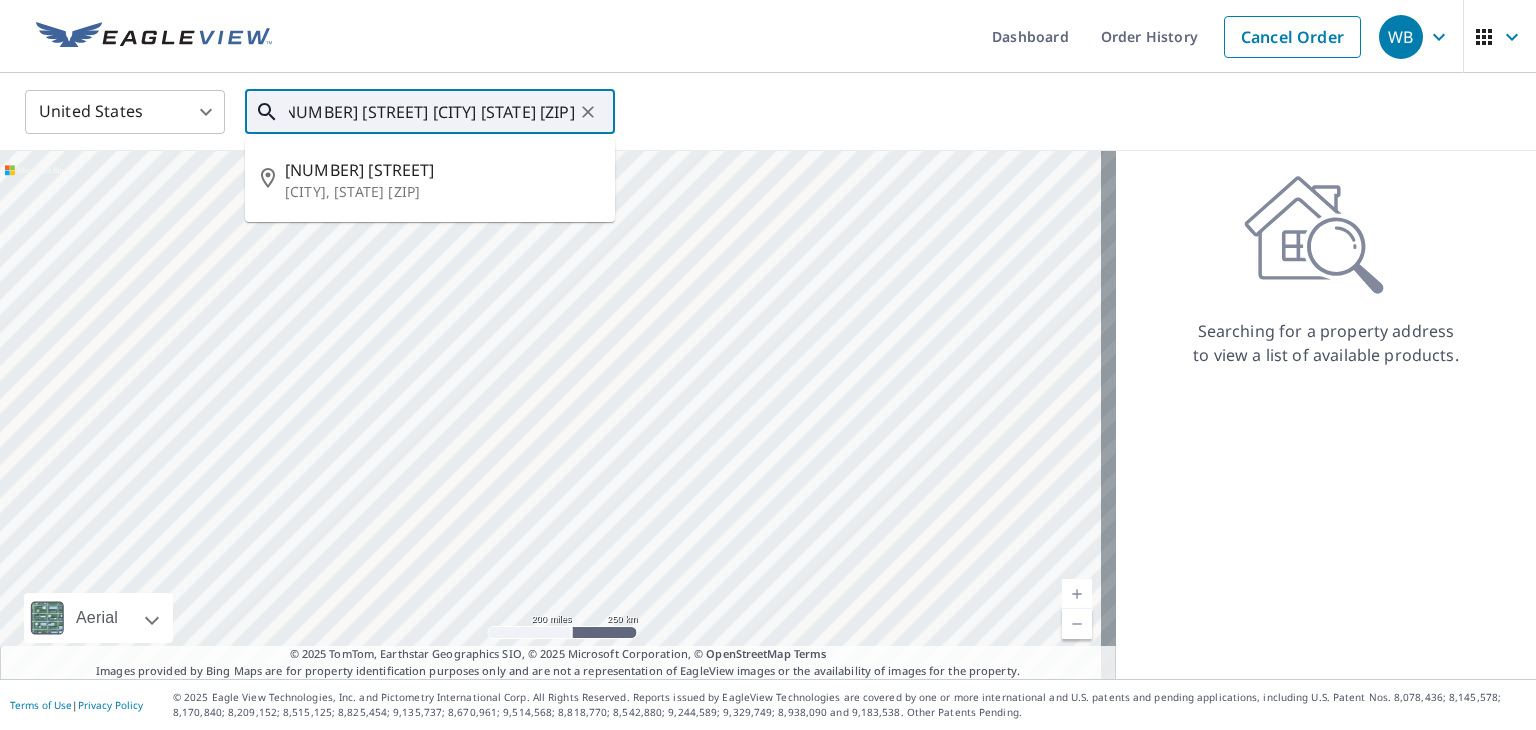 type on "[NUMBER] [STREET] [CITY] [STATE] [ZIP]" 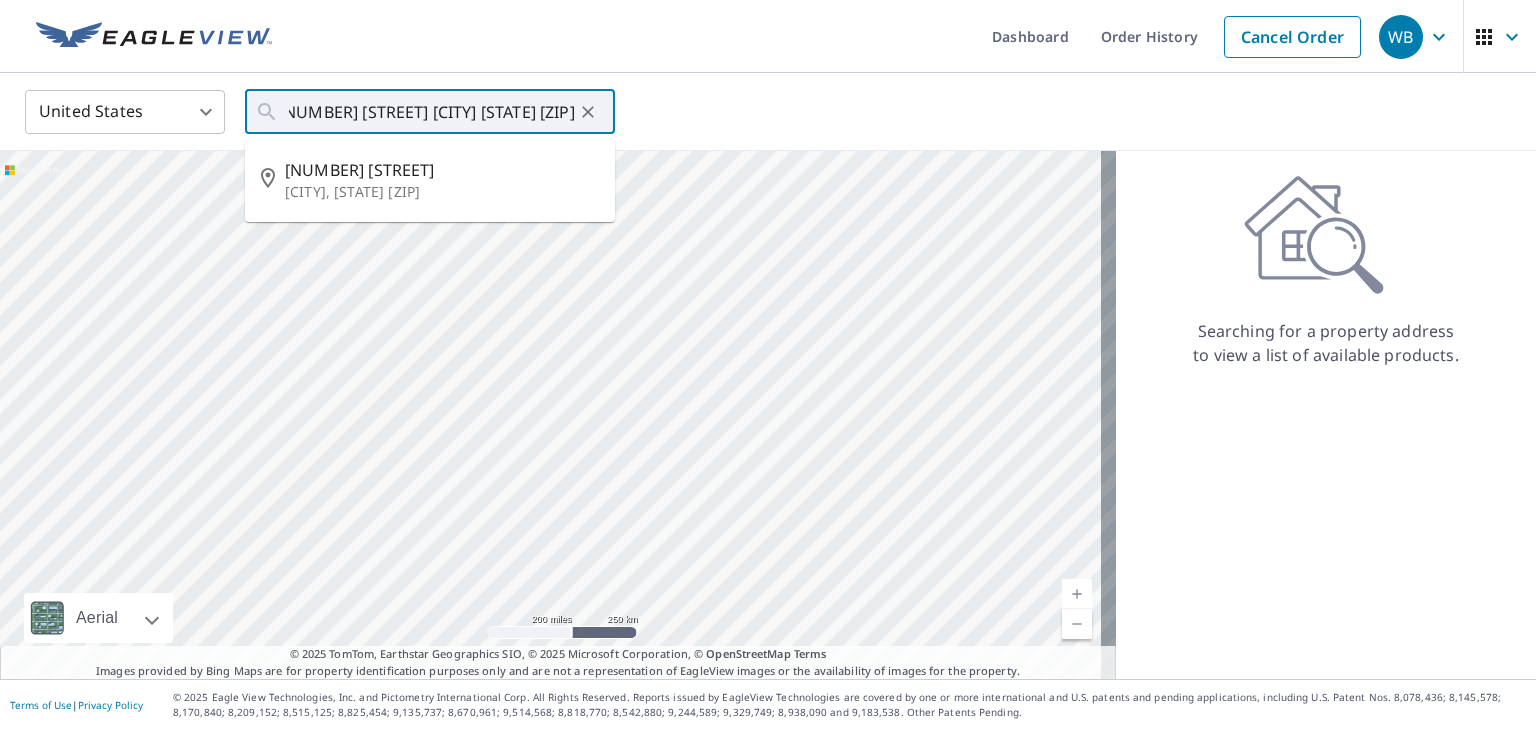 scroll, scrollTop: 0, scrollLeft: 0, axis: both 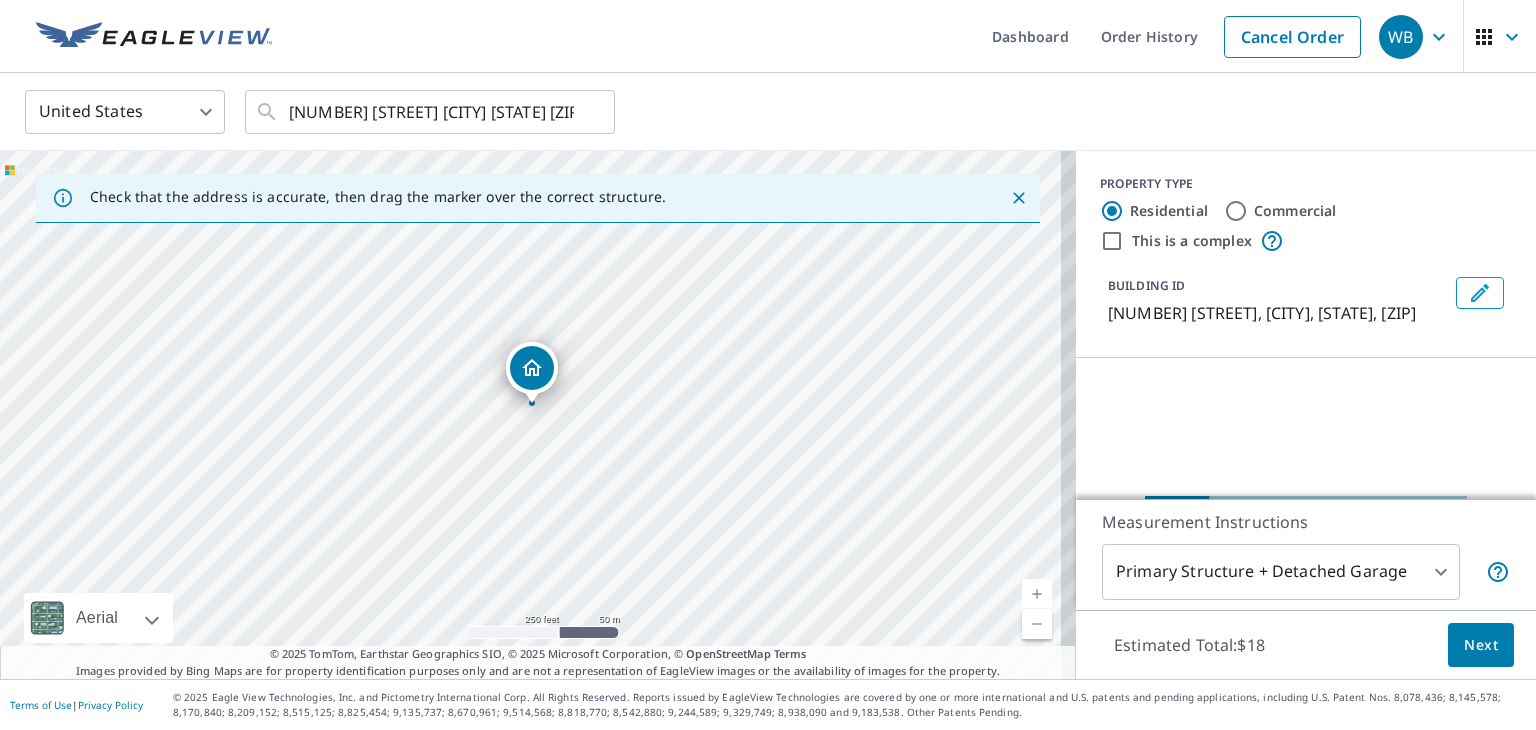 drag, startPoint x: 560, startPoint y: 373, endPoint x: 541, endPoint y: 366, distance: 20.248457 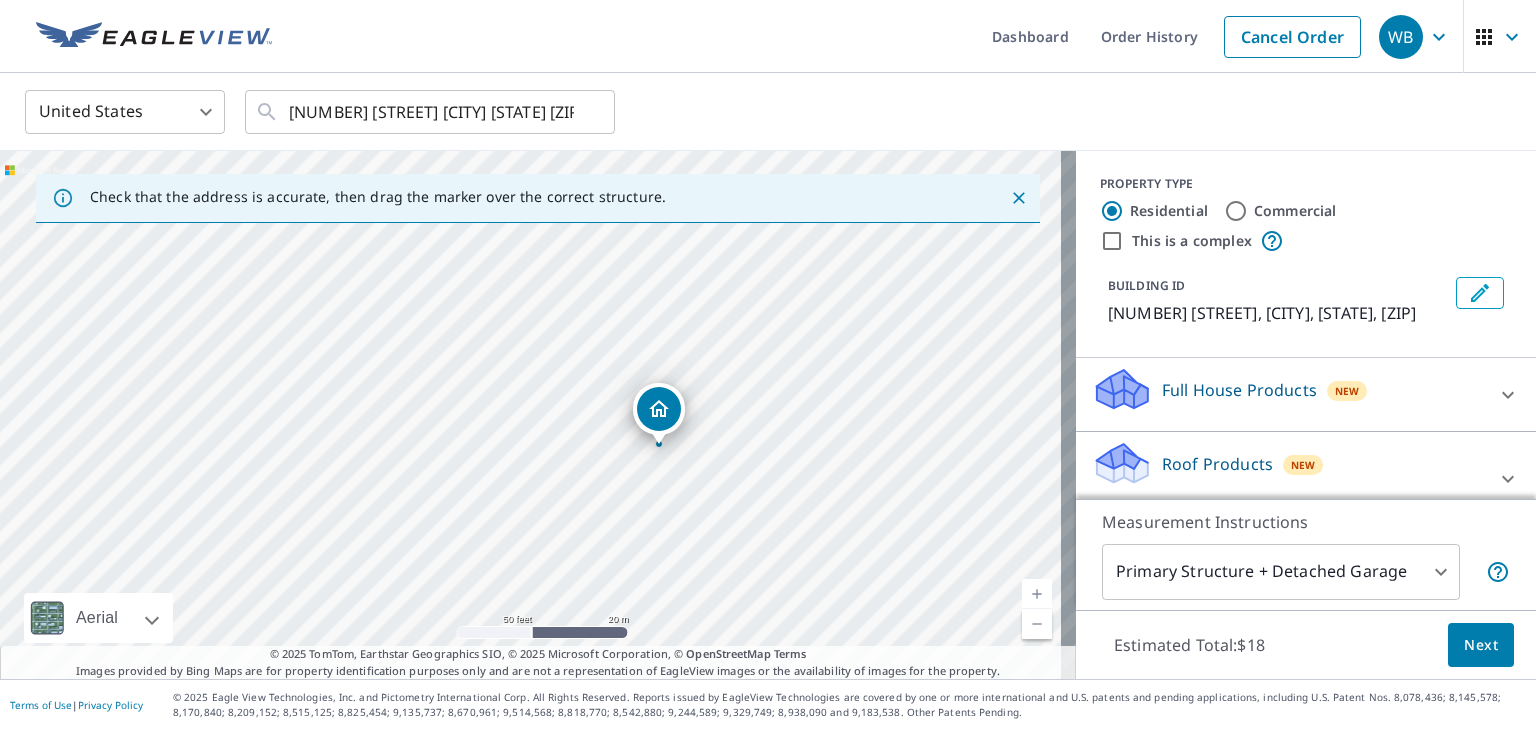 drag, startPoint x: 683, startPoint y: 368, endPoint x: 658, endPoint y: 421, distance: 58.60034 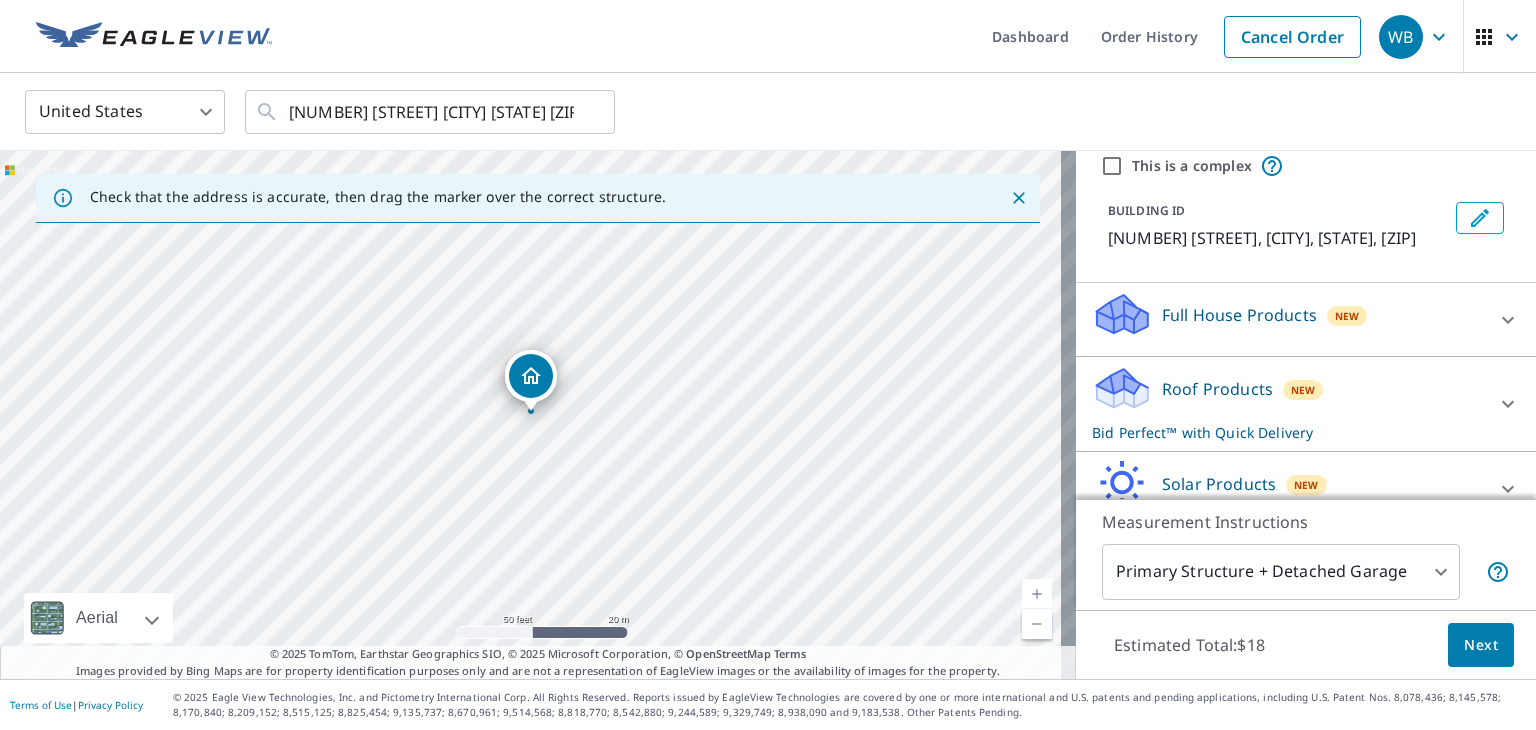 scroll, scrollTop: 175, scrollLeft: 0, axis: vertical 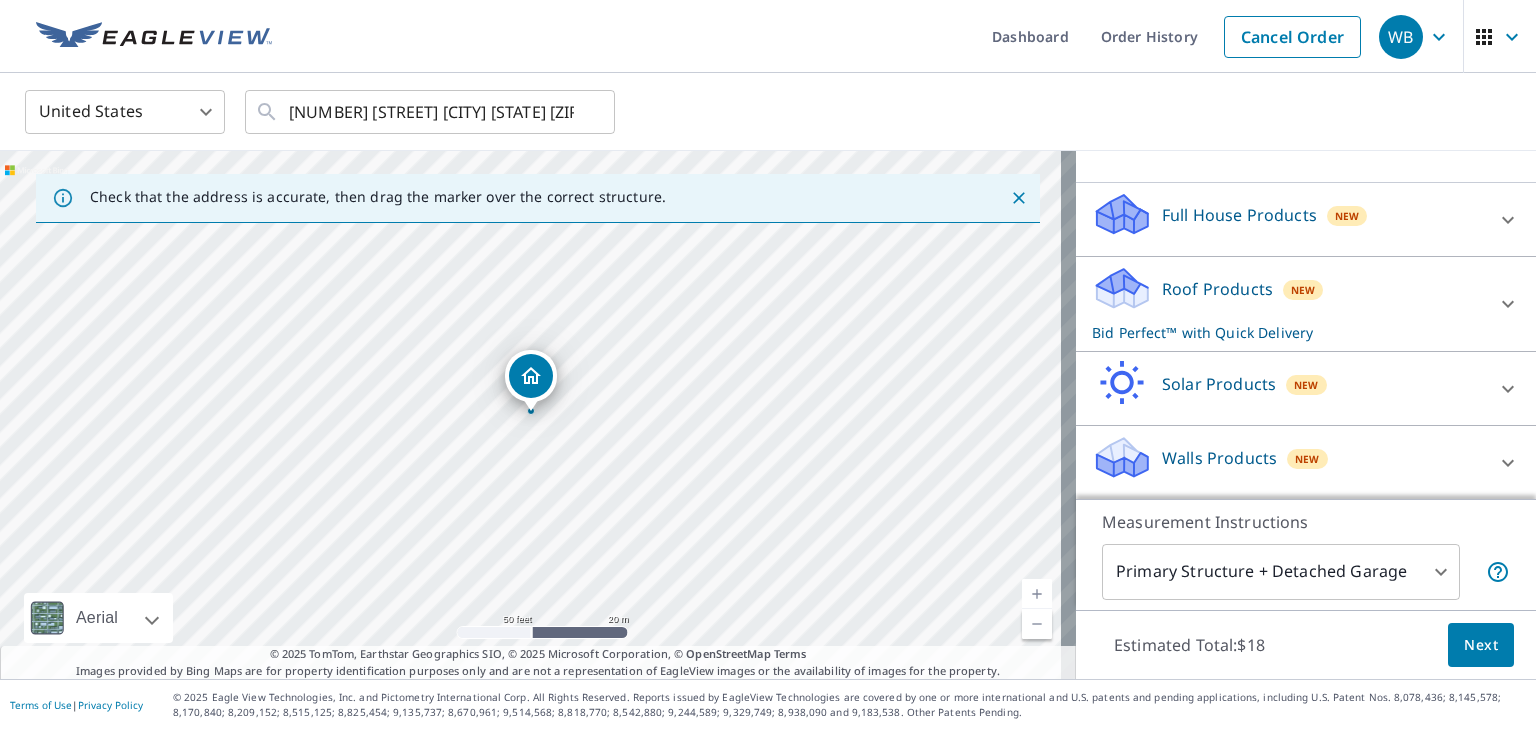 click on "Solar Products New" at bounding box center [1288, 388] 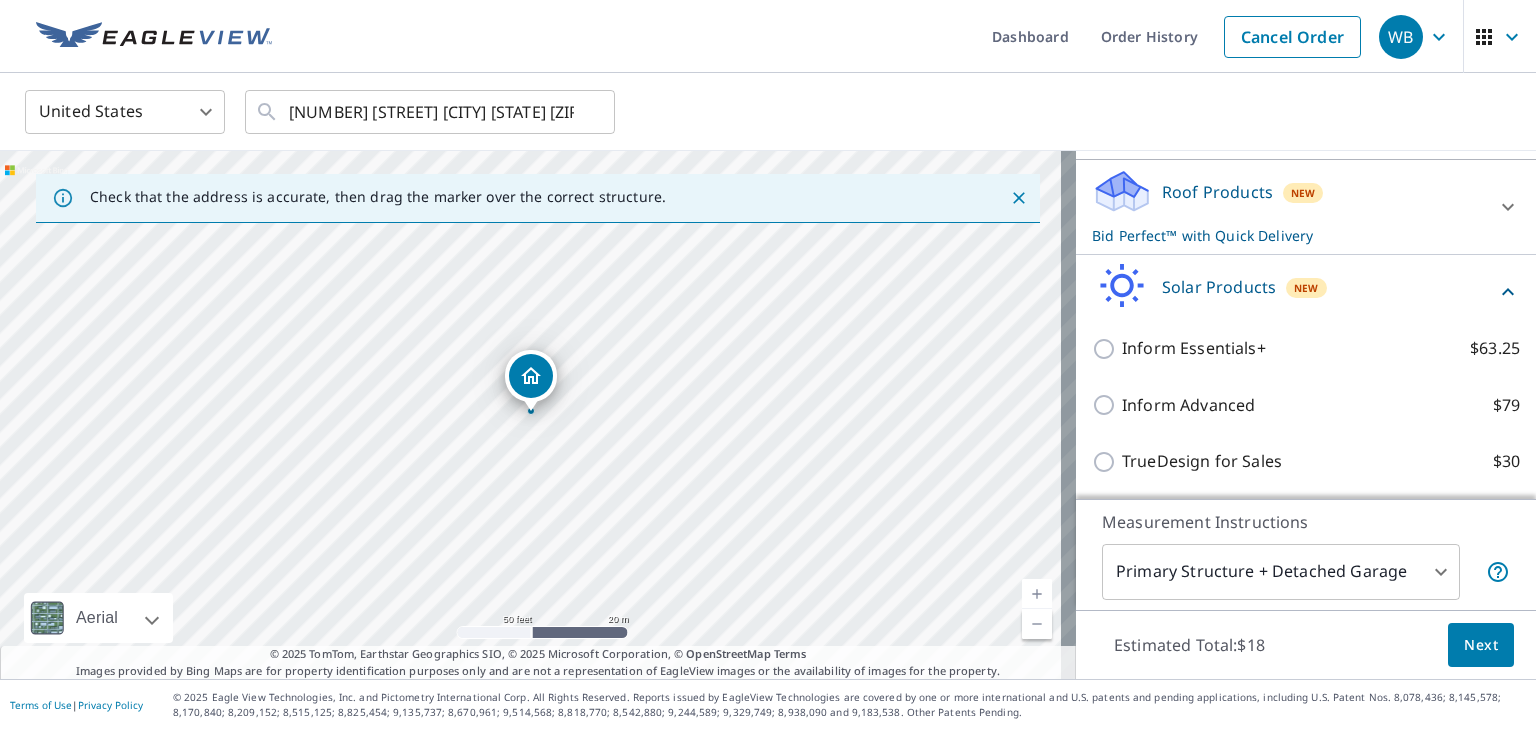 scroll, scrollTop: 400, scrollLeft: 0, axis: vertical 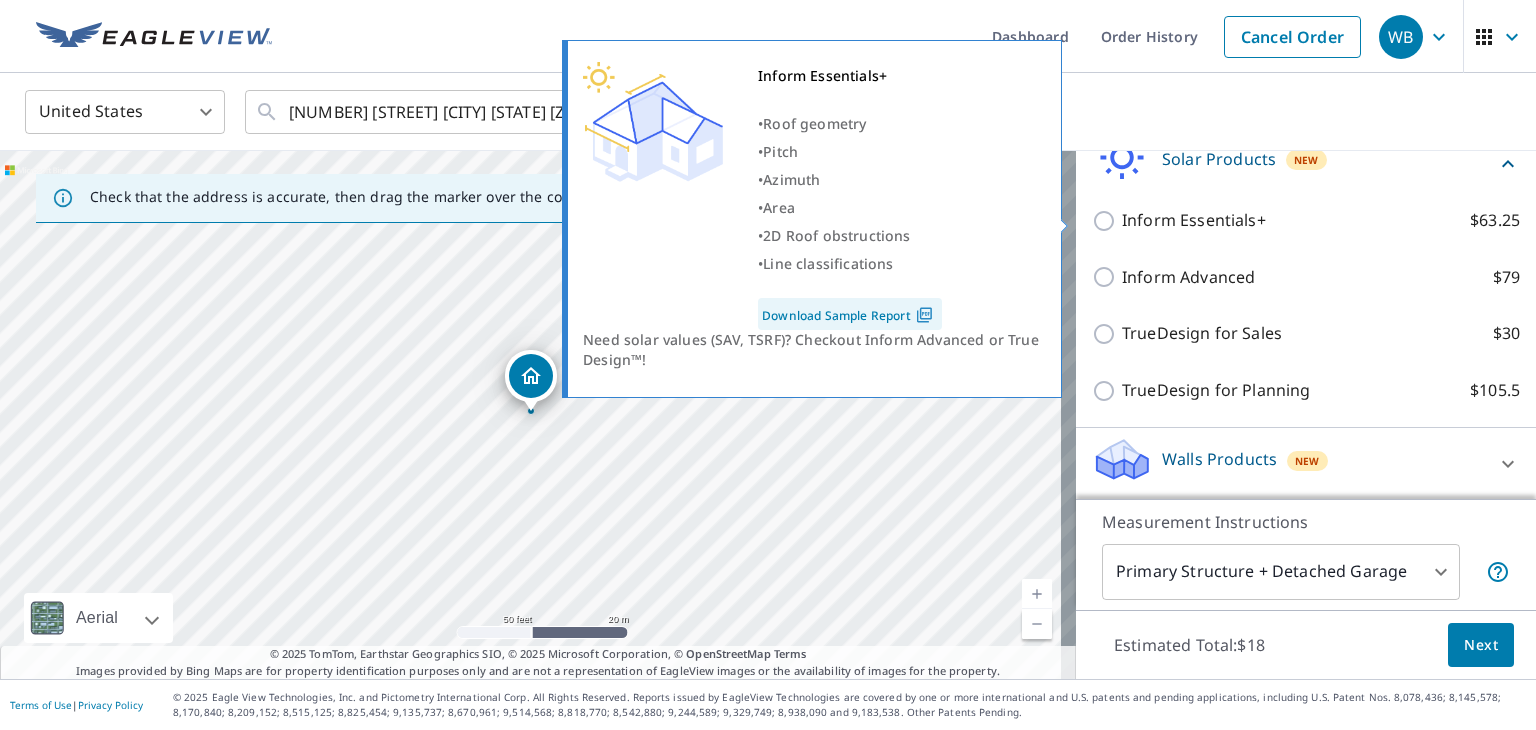 click on "Inform Essentials+" at bounding box center (1194, 220) 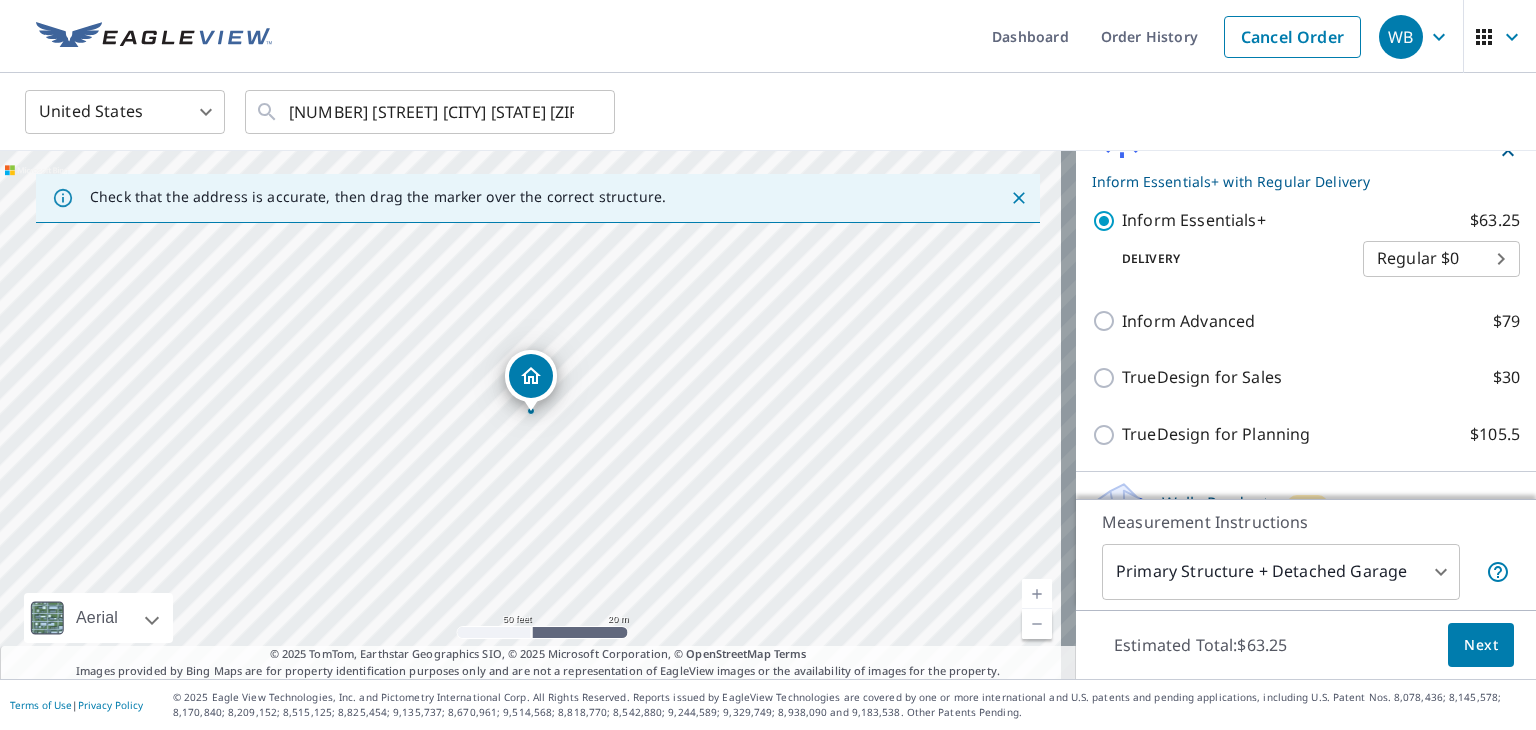 scroll, scrollTop: 380, scrollLeft: 0, axis: vertical 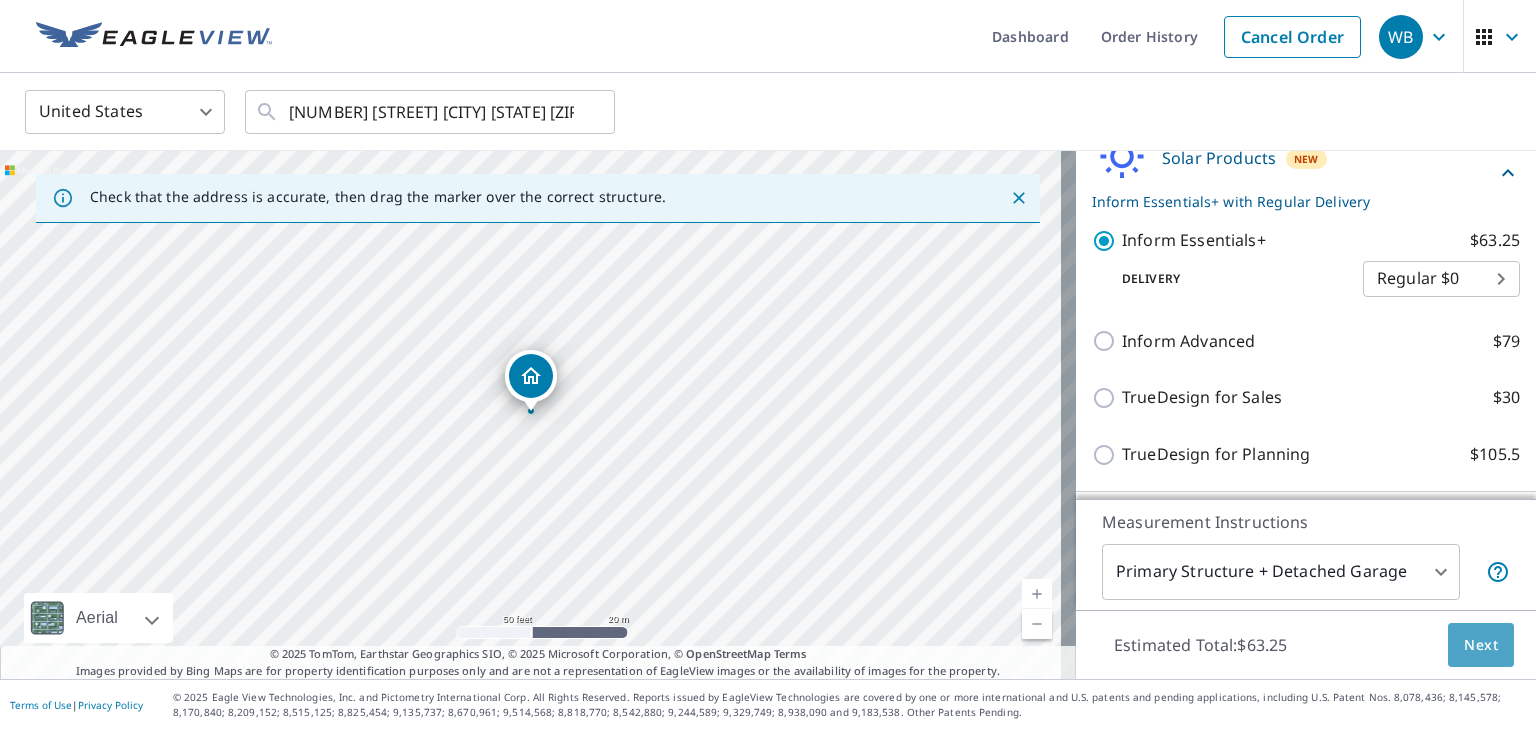 click on "Next" at bounding box center (1481, 645) 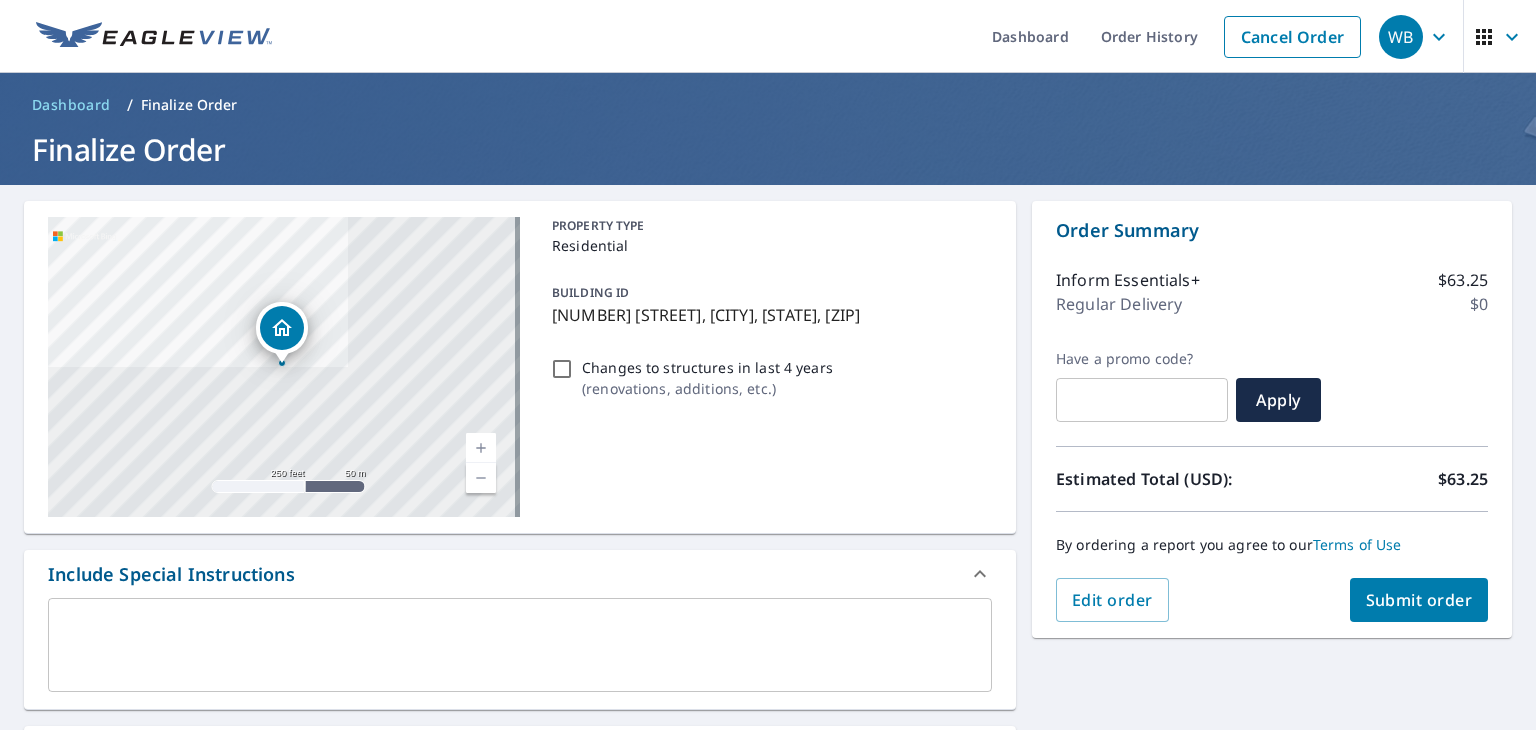 click on "Submit order" at bounding box center [1419, 600] 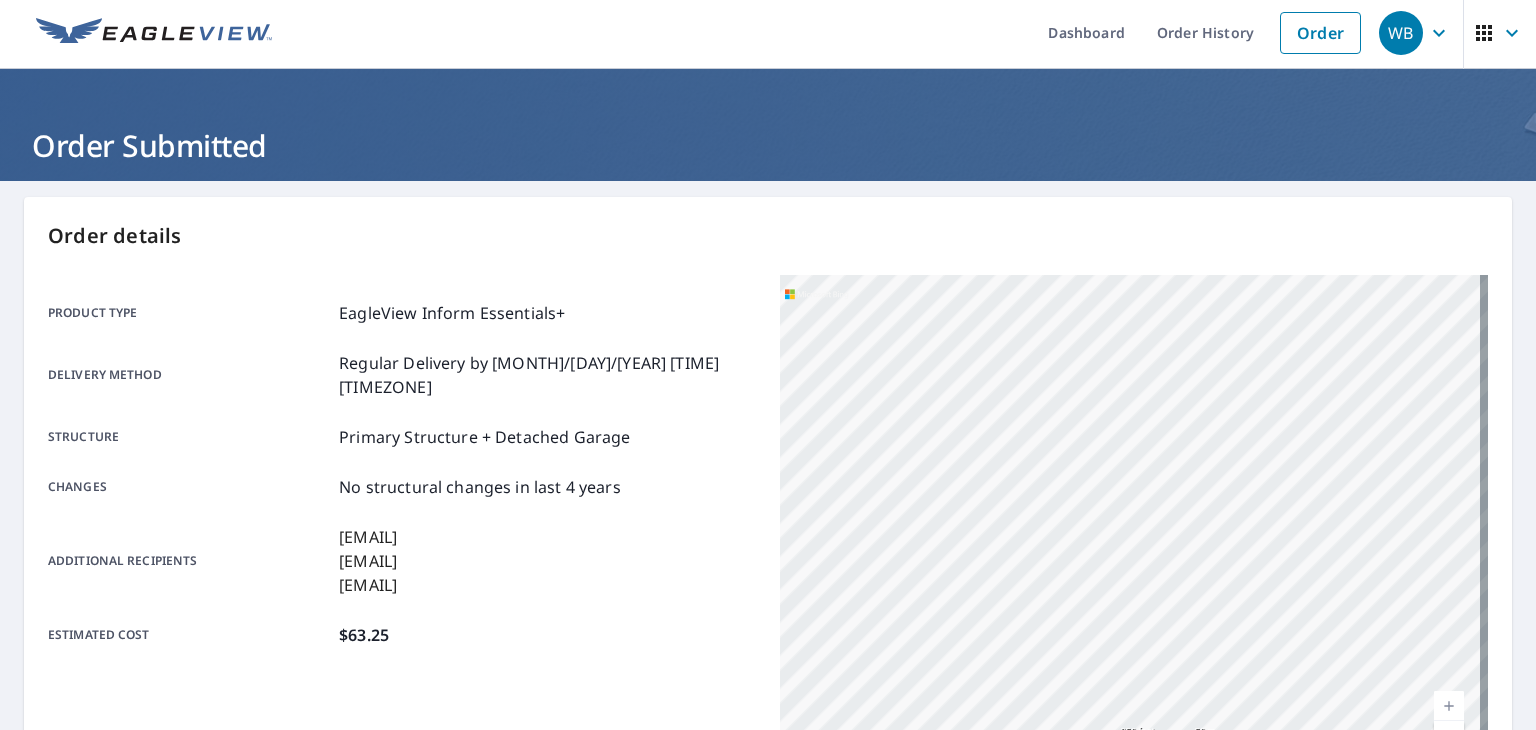 scroll, scrollTop: 0, scrollLeft: 0, axis: both 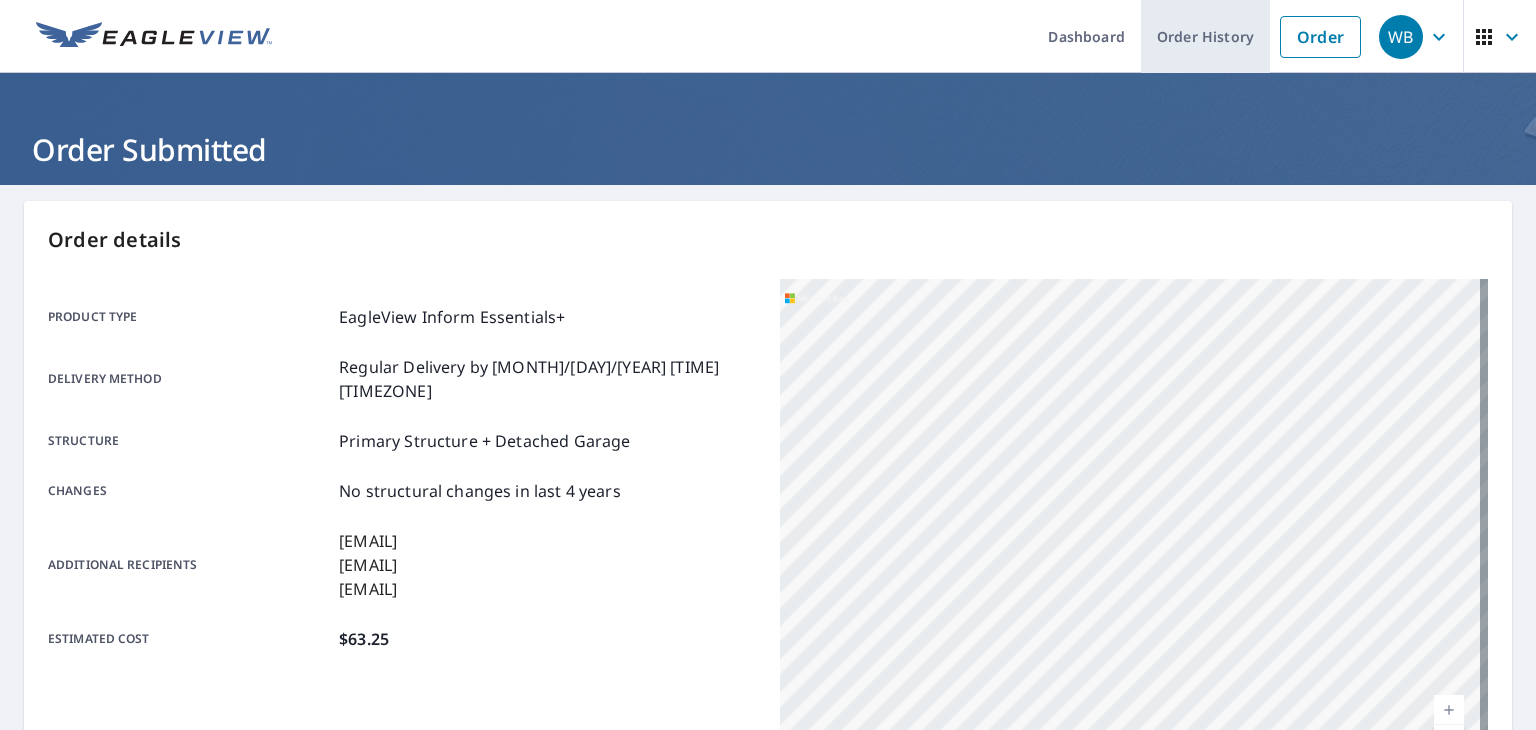 click on "Order History" at bounding box center [1205, 36] 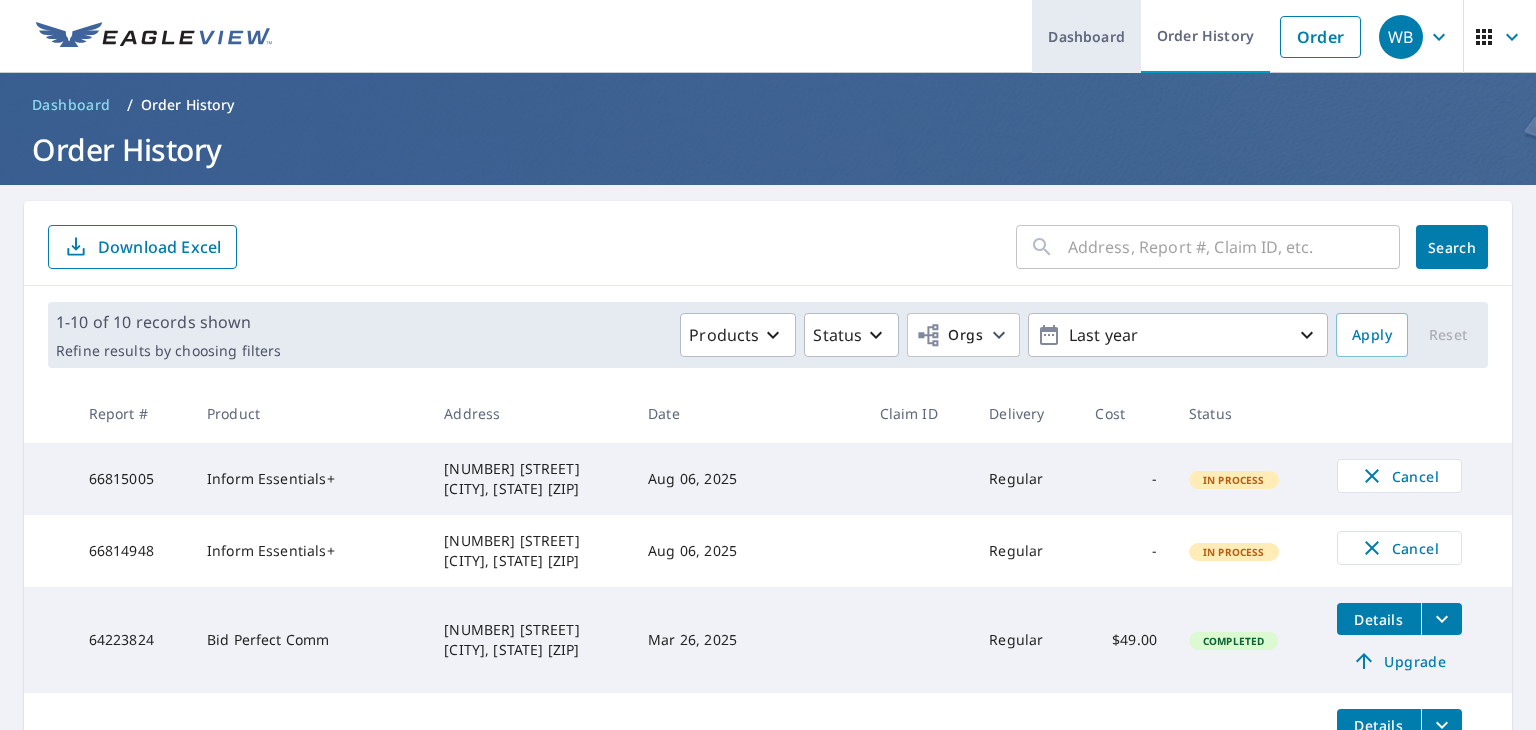 click on "Dashboard" at bounding box center [1086, 36] 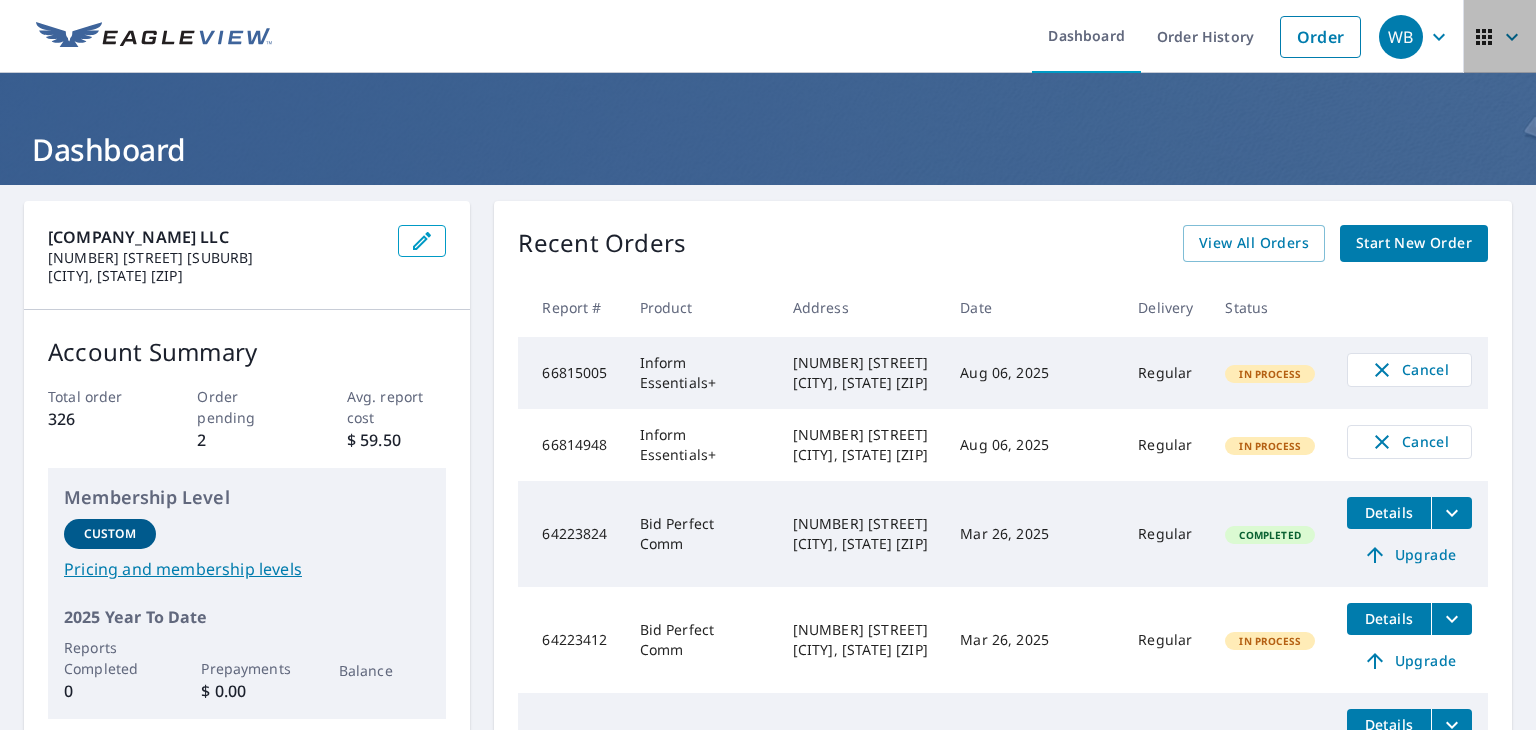 click 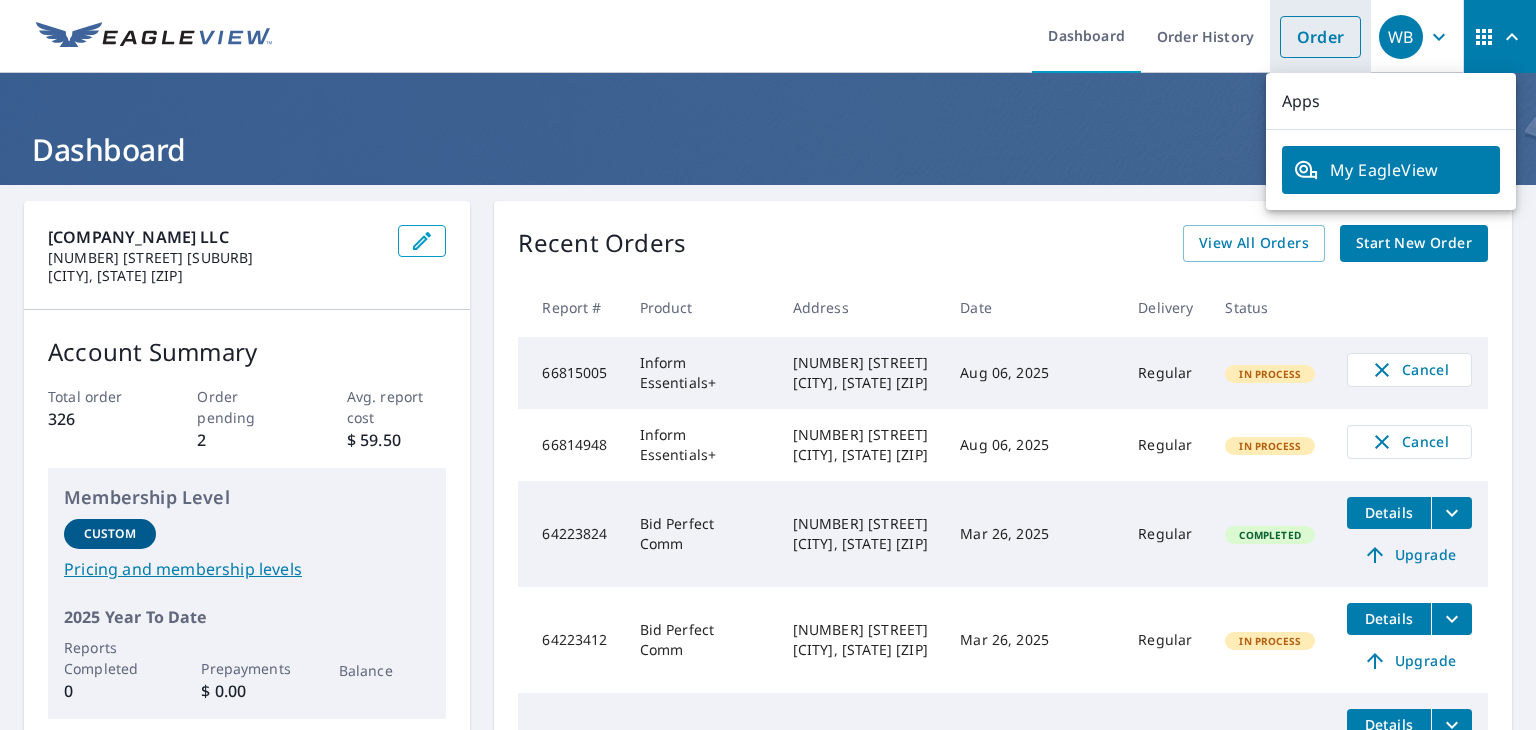 click on "Order" at bounding box center [1320, 37] 